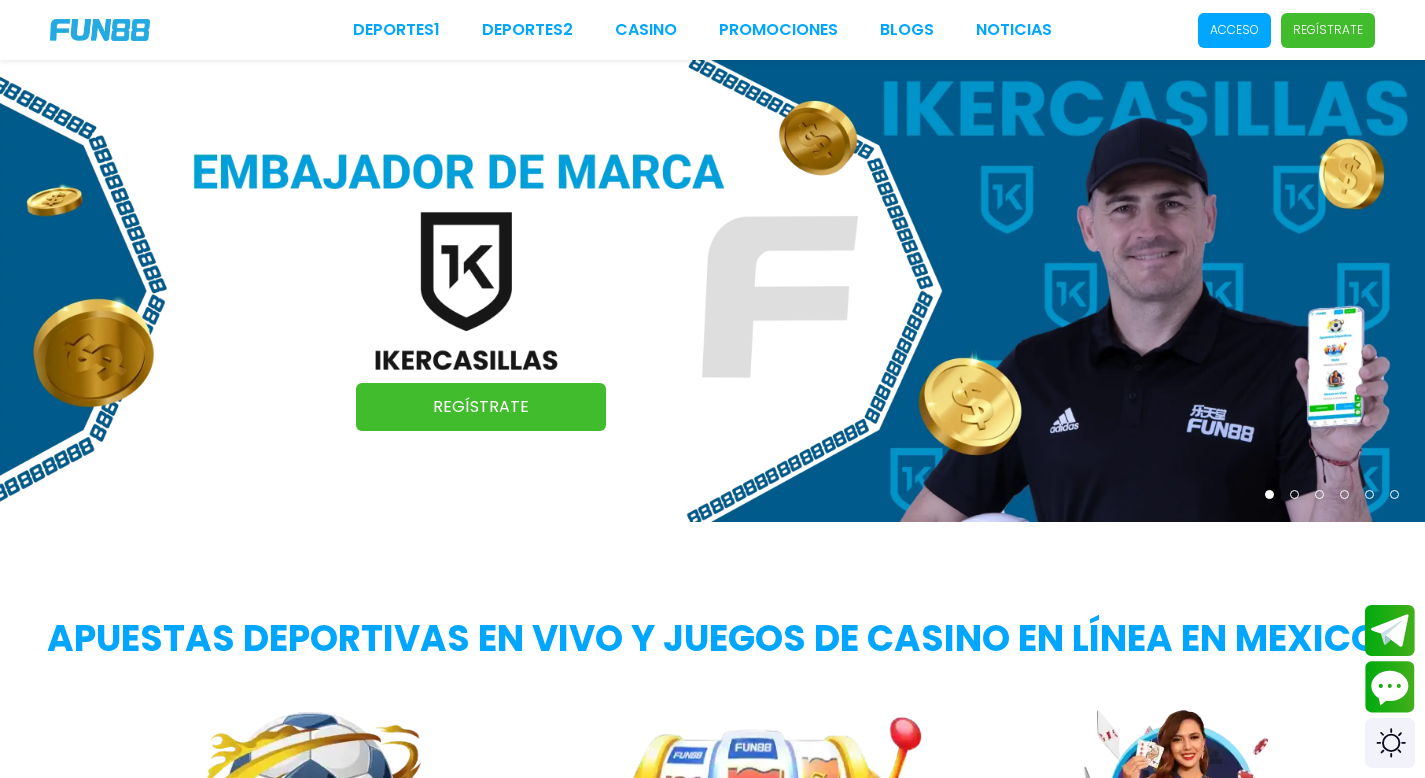 scroll, scrollTop: 0, scrollLeft: 0, axis: both 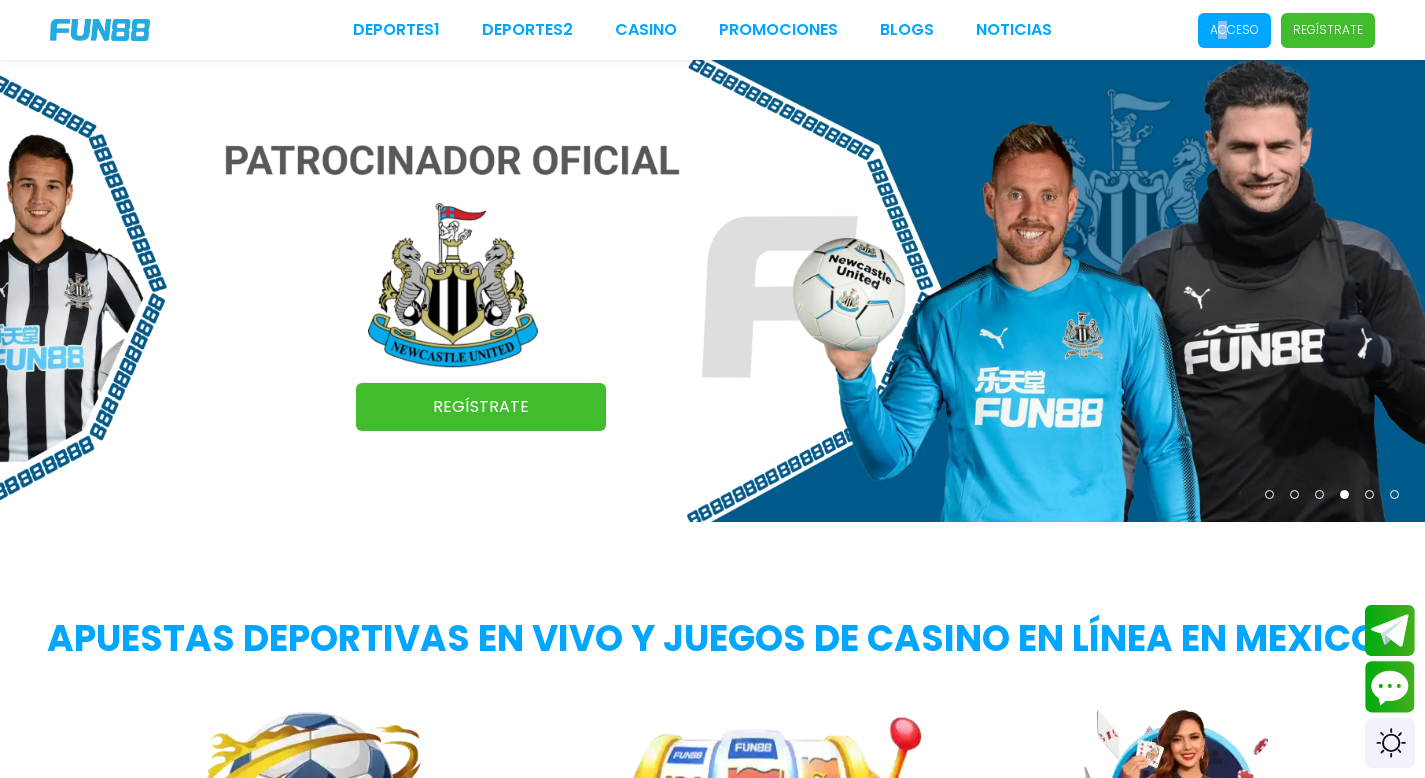 click on "Acceso" at bounding box center [1234, 30] 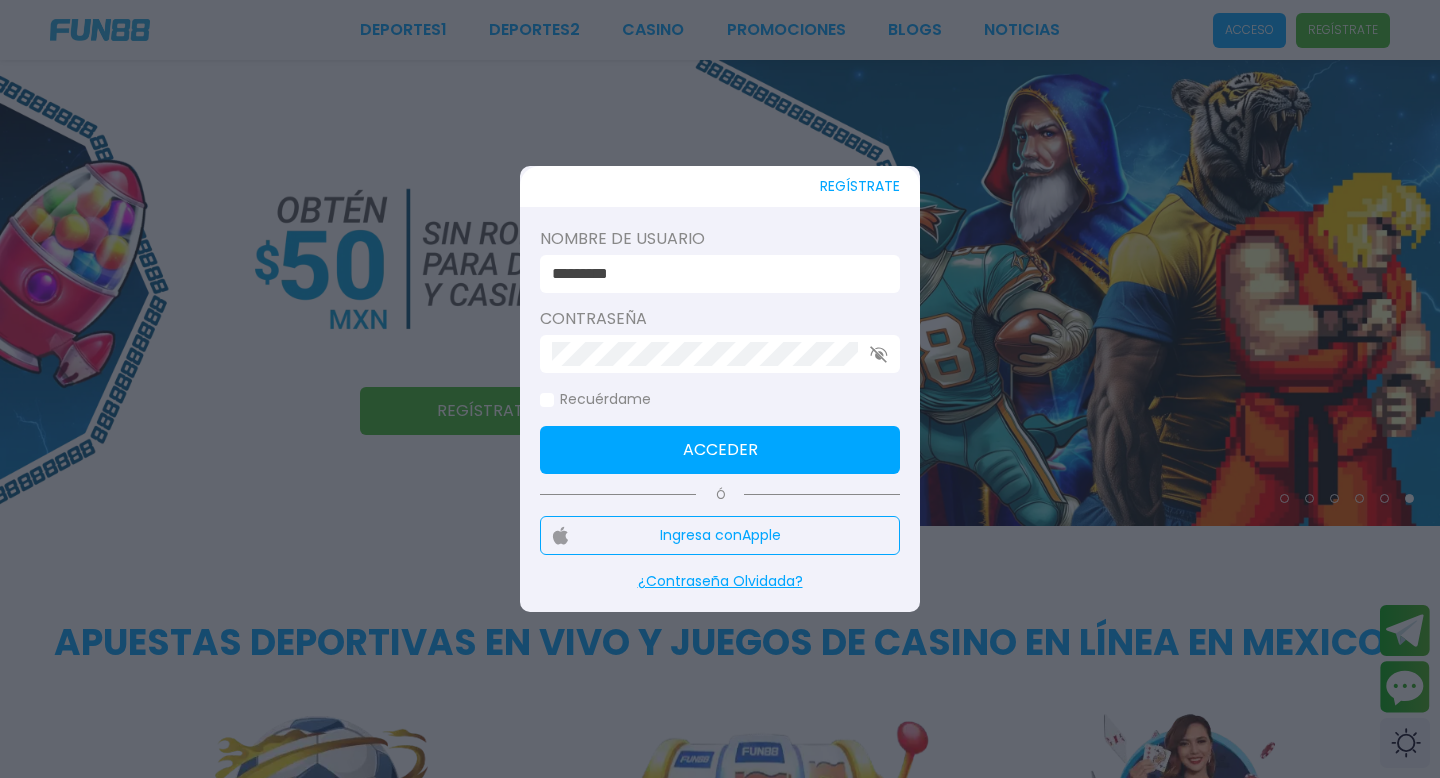click on "*********" at bounding box center (714, 274) 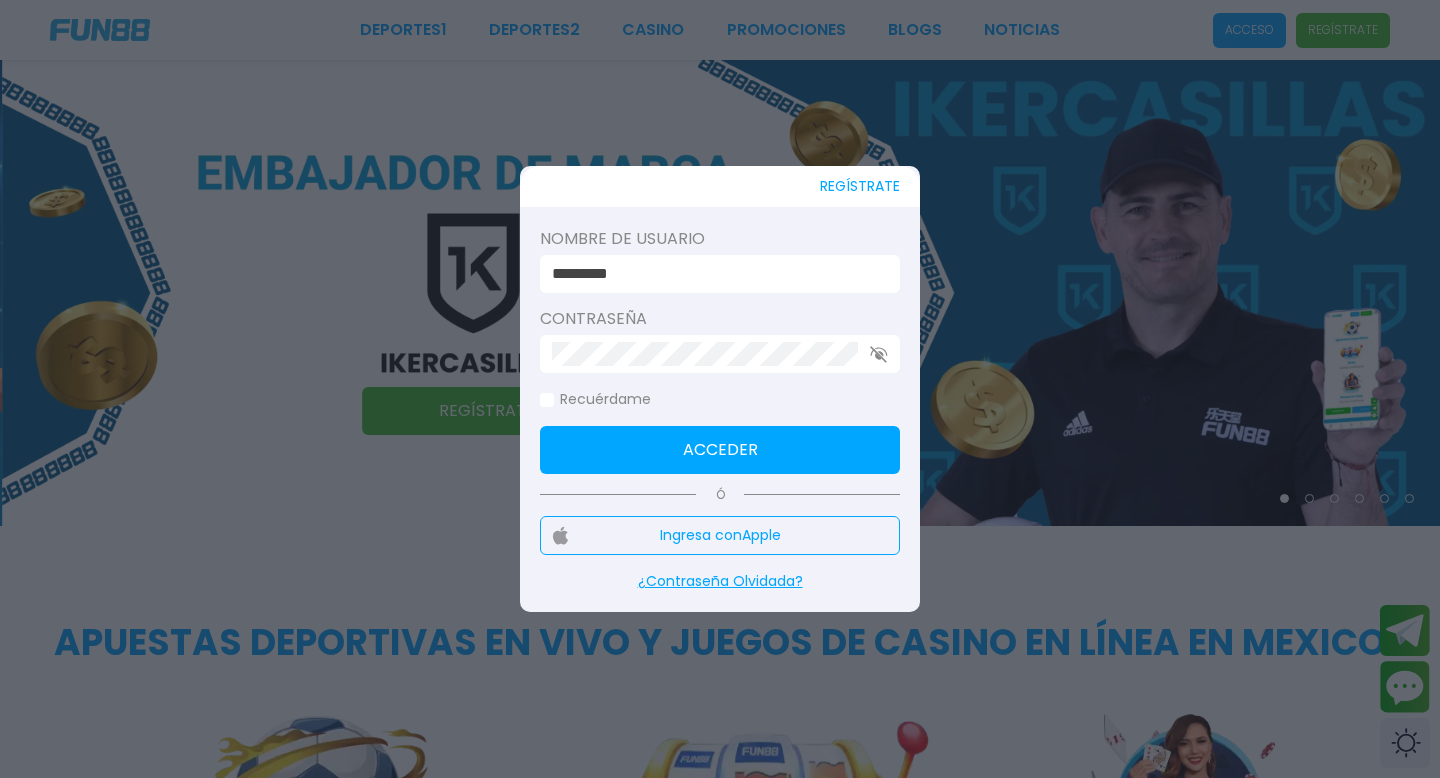type on "*******" 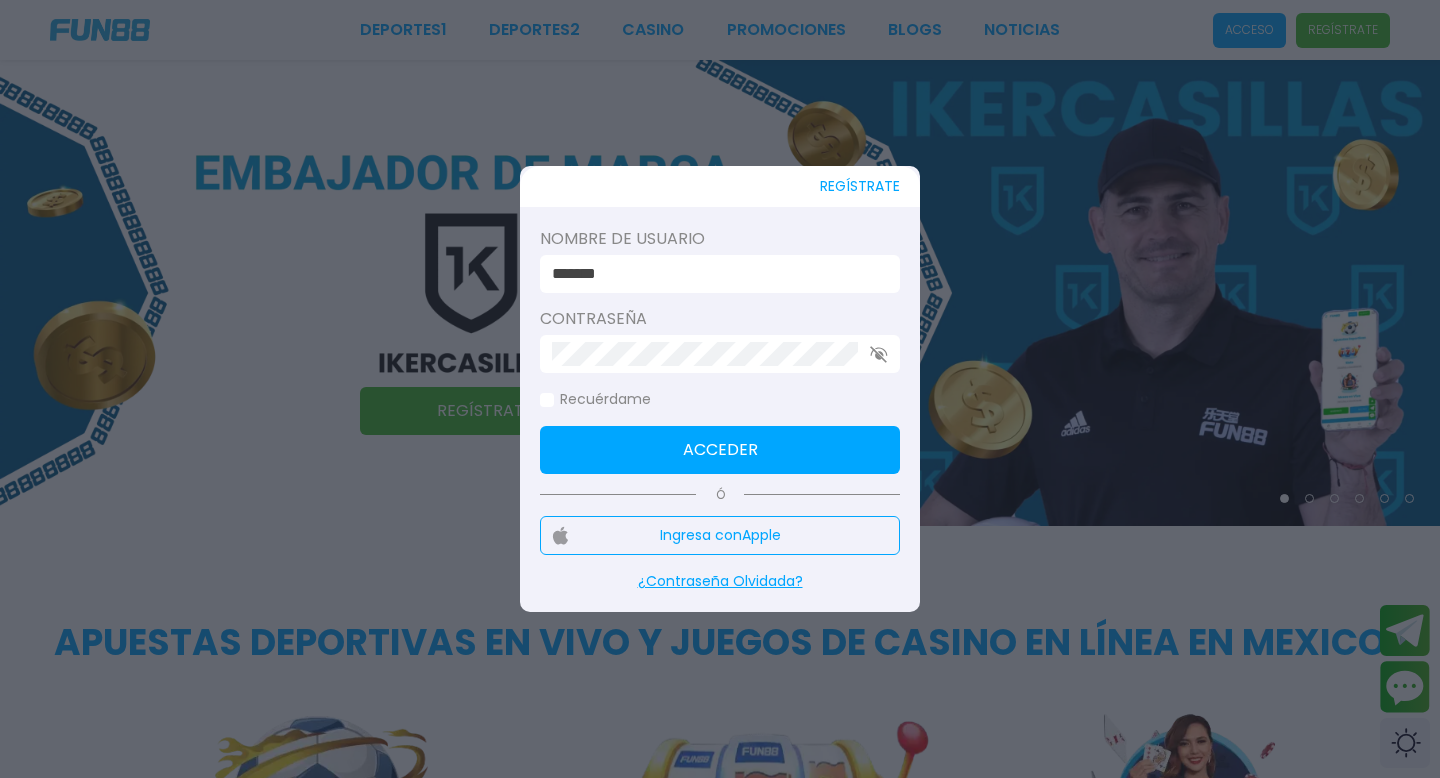 click on "Acceder" at bounding box center [720, 450] 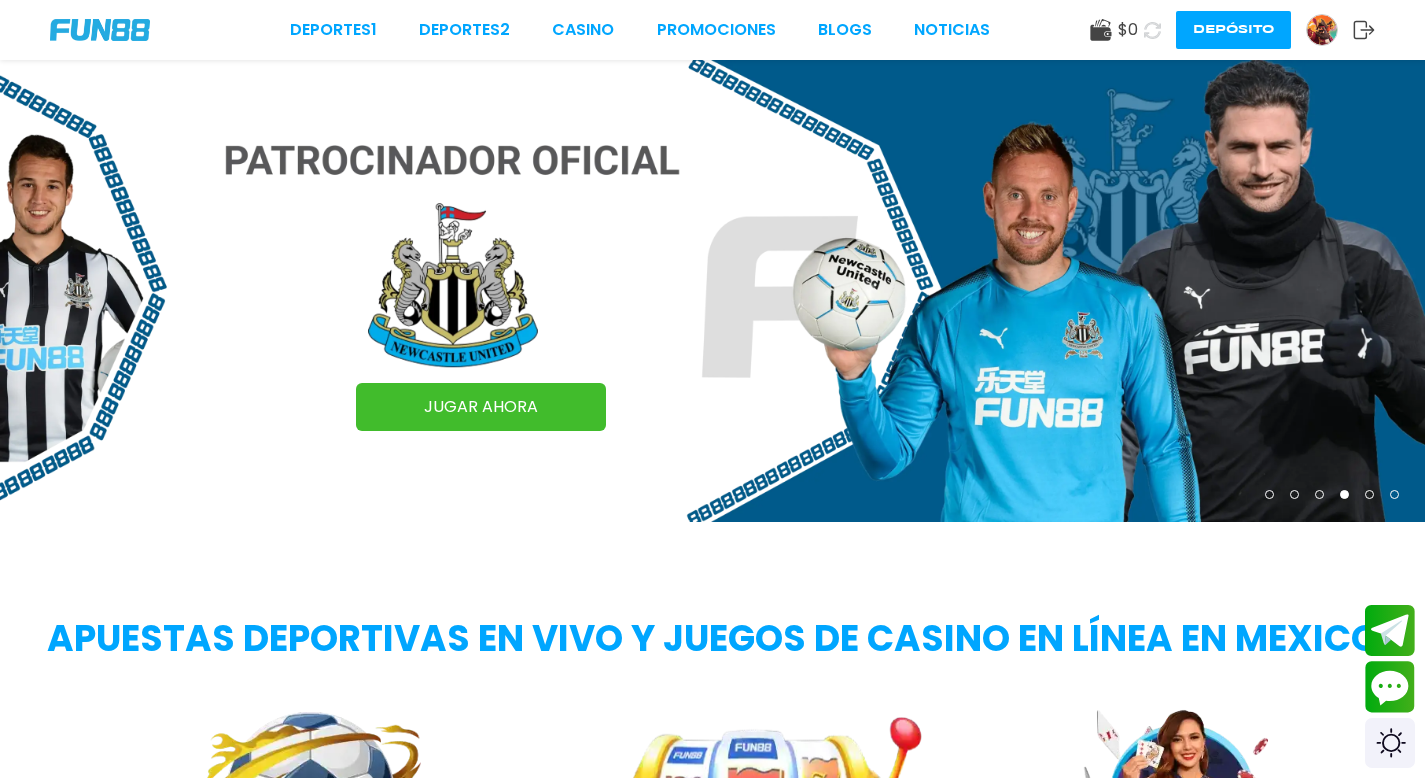 click on "Depósito" at bounding box center (1233, 30) 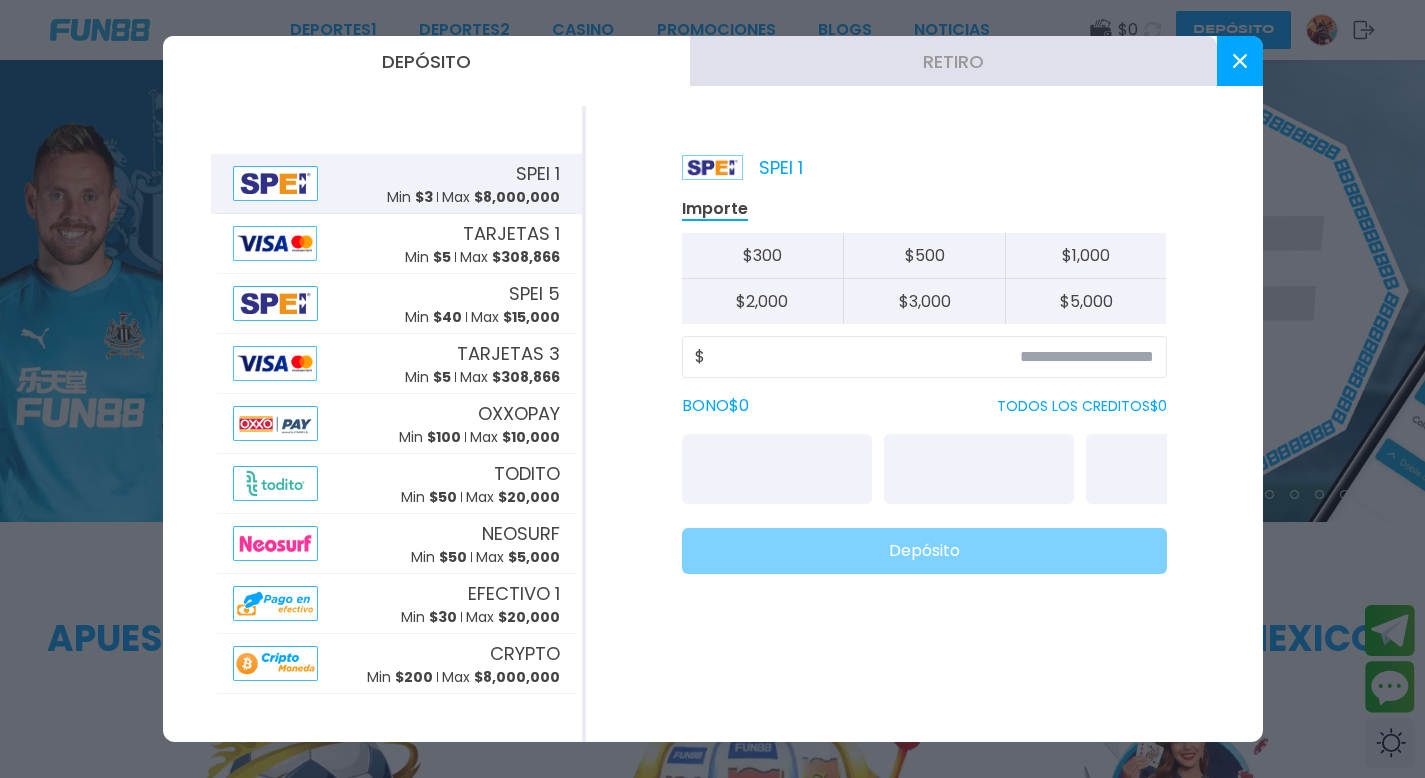 click on "SPEI 1 Min   $ 3 Max   $ 8,000,000" at bounding box center [473, 184] 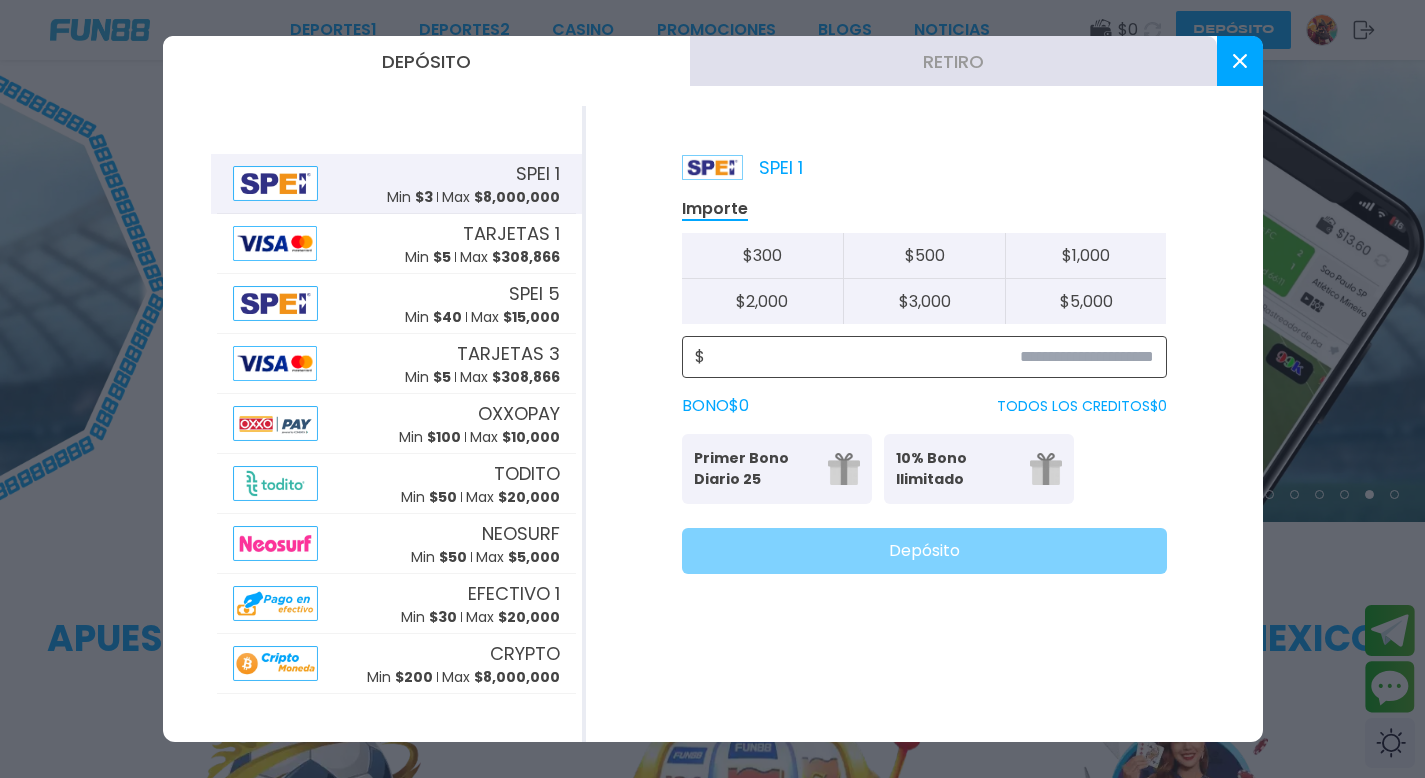 click at bounding box center [929, 357] 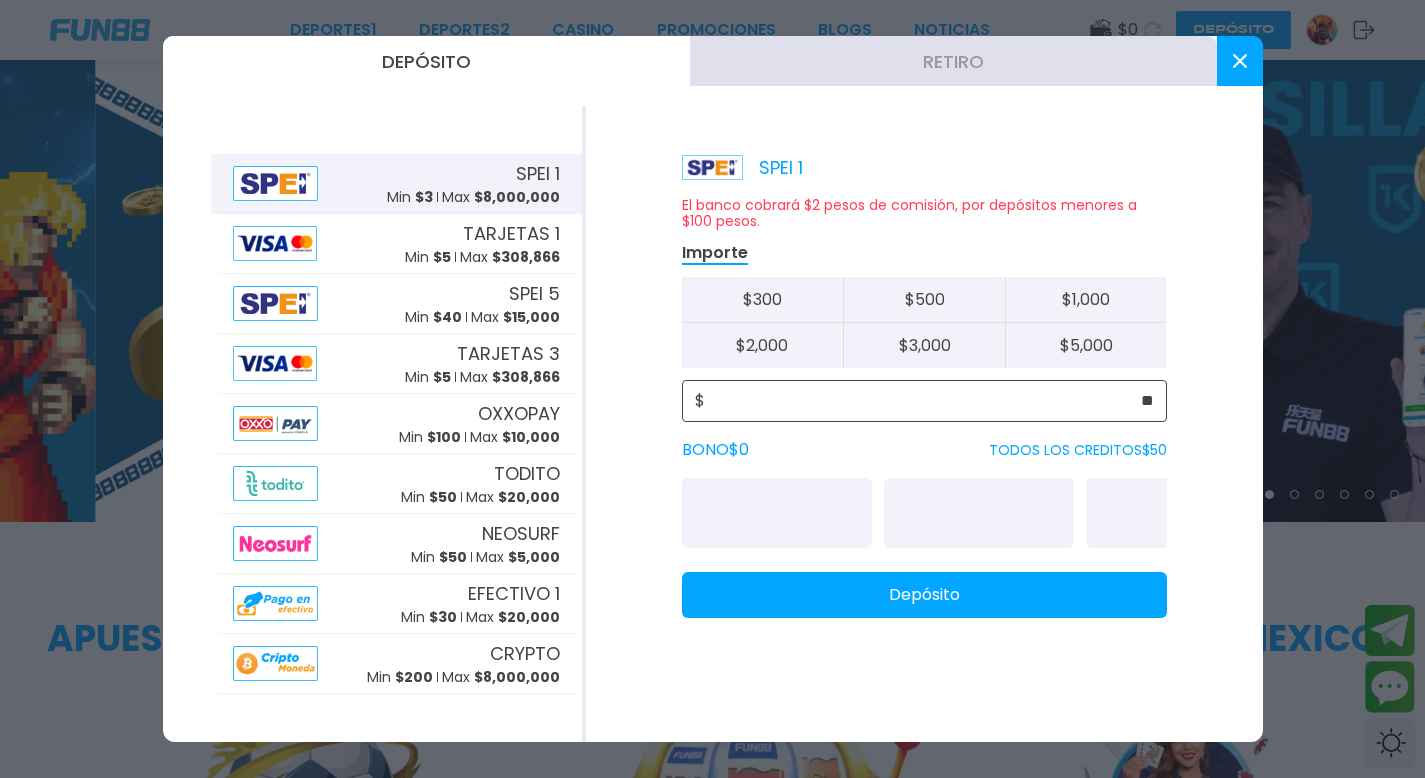 type on "**" 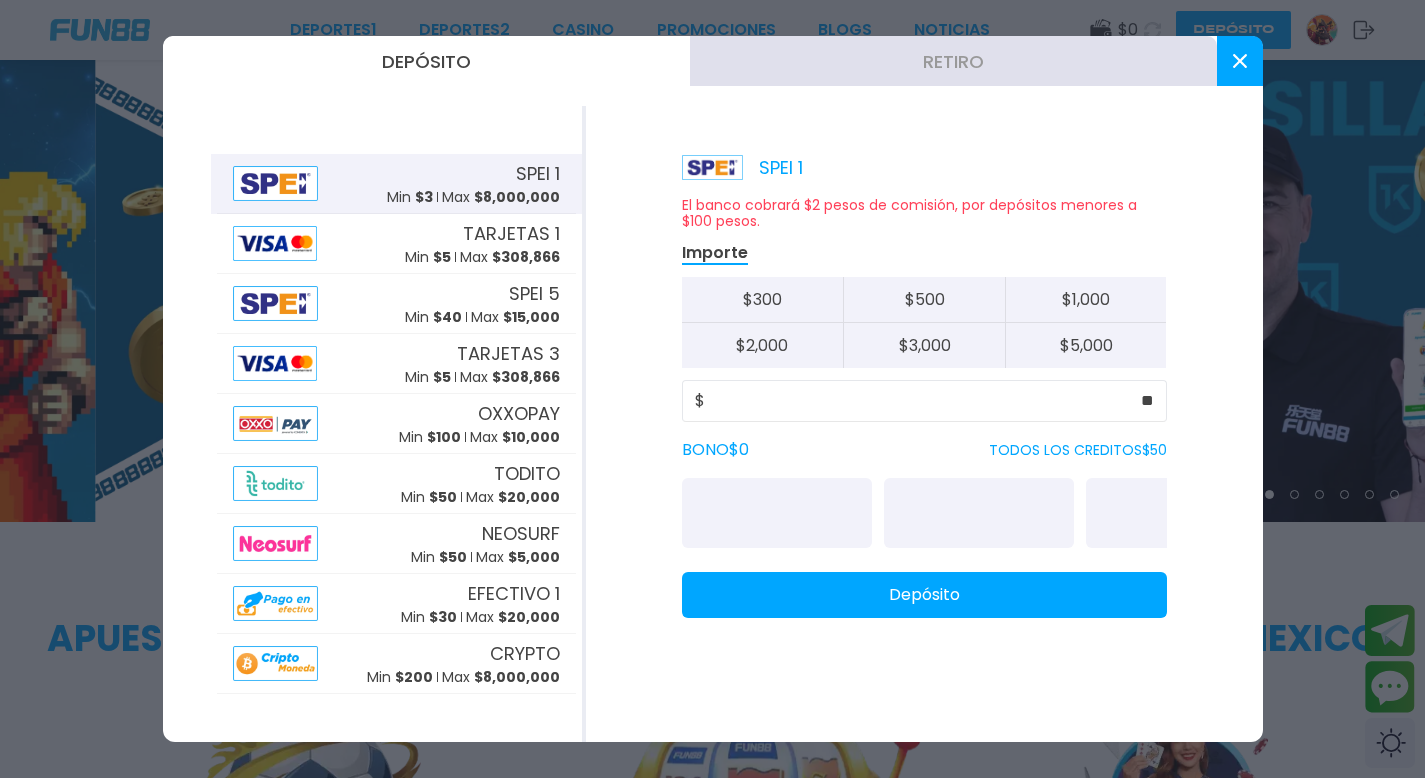 click on "Depósito" at bounding box center [924, 595] 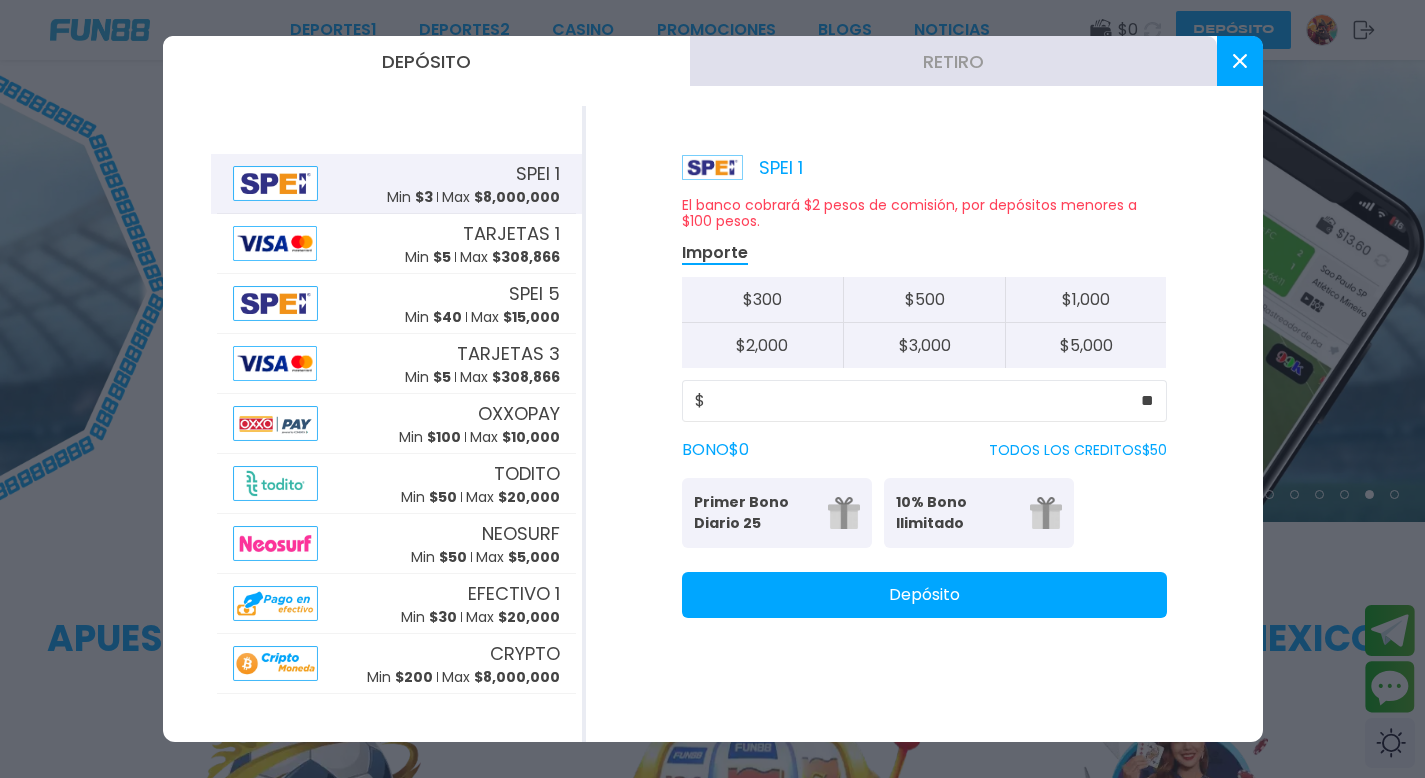 click 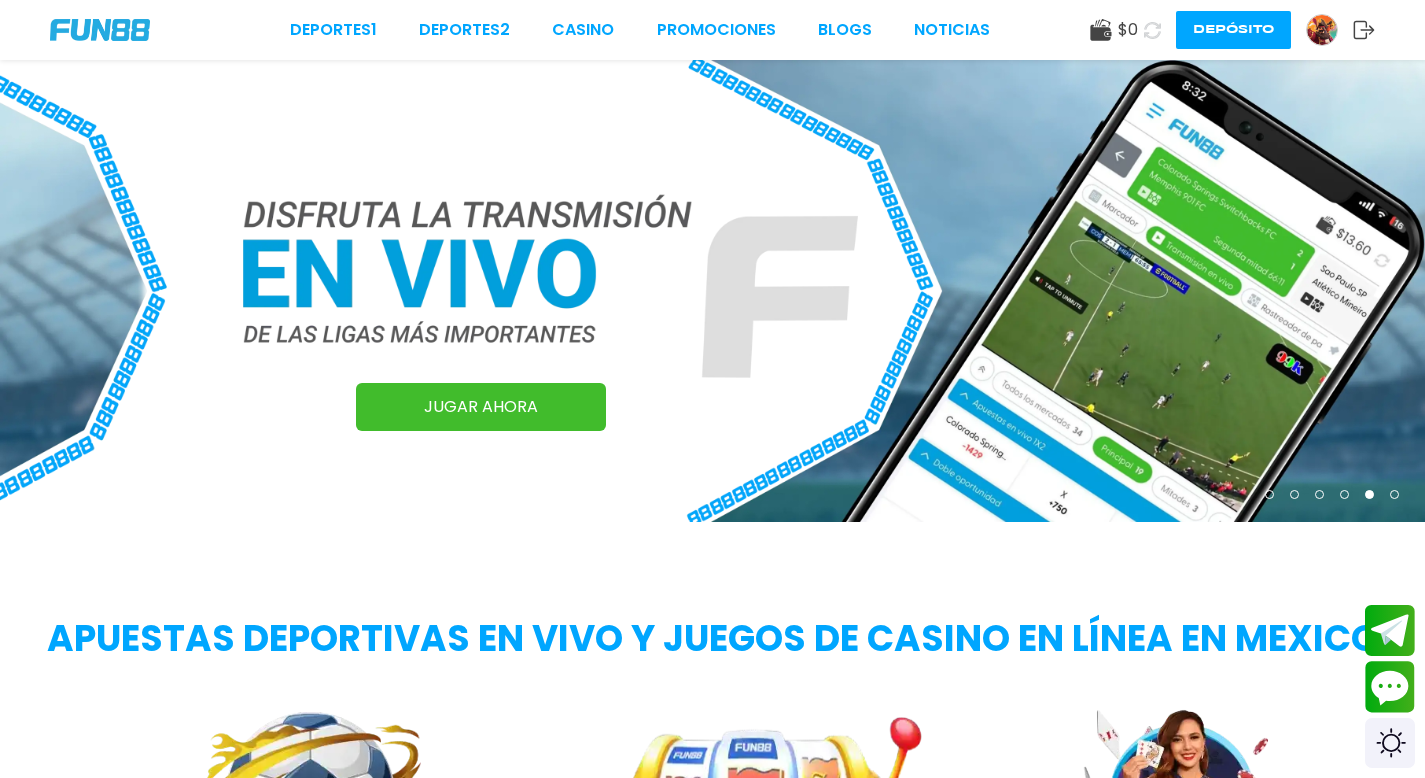 click 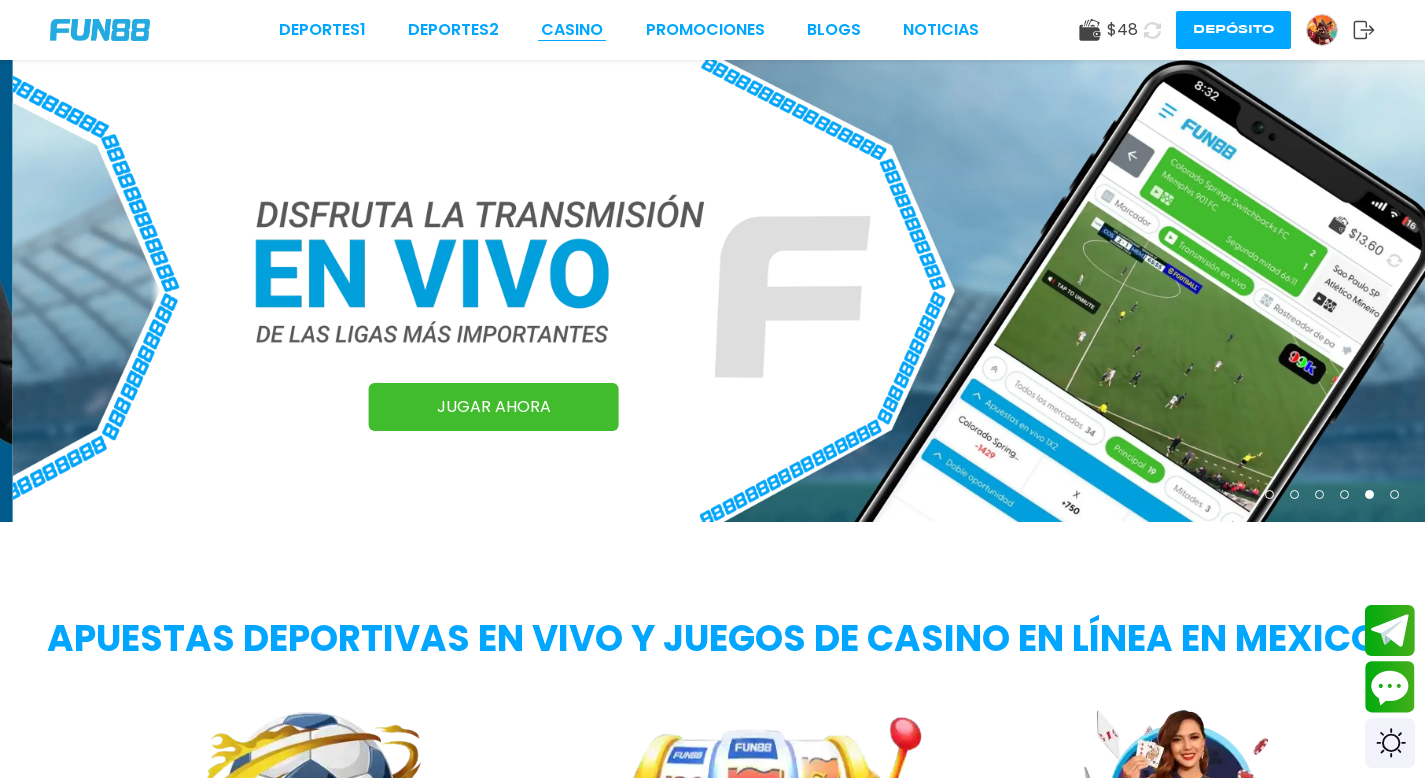 click on "CASINO" at bounding box center (572, 30) 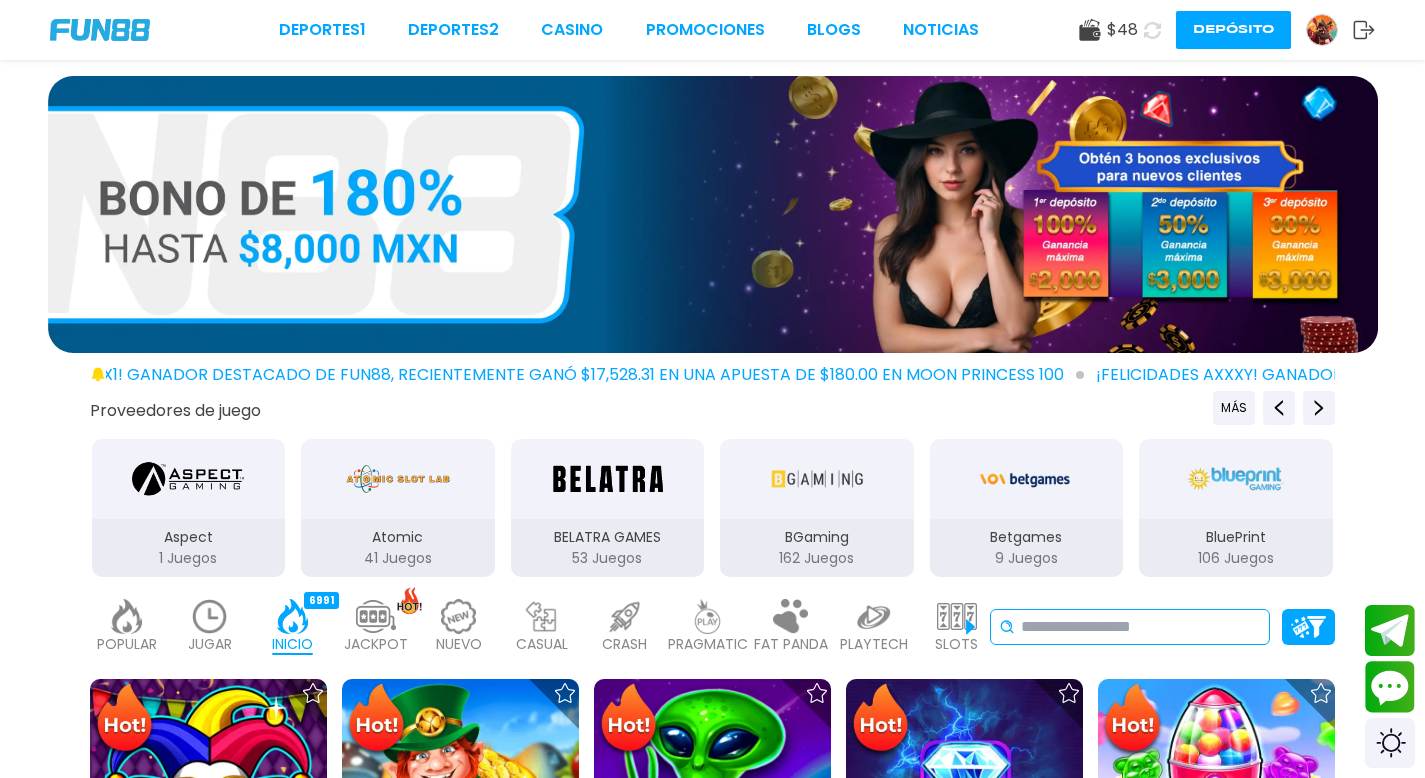 click at bounding box center (1141, 627) 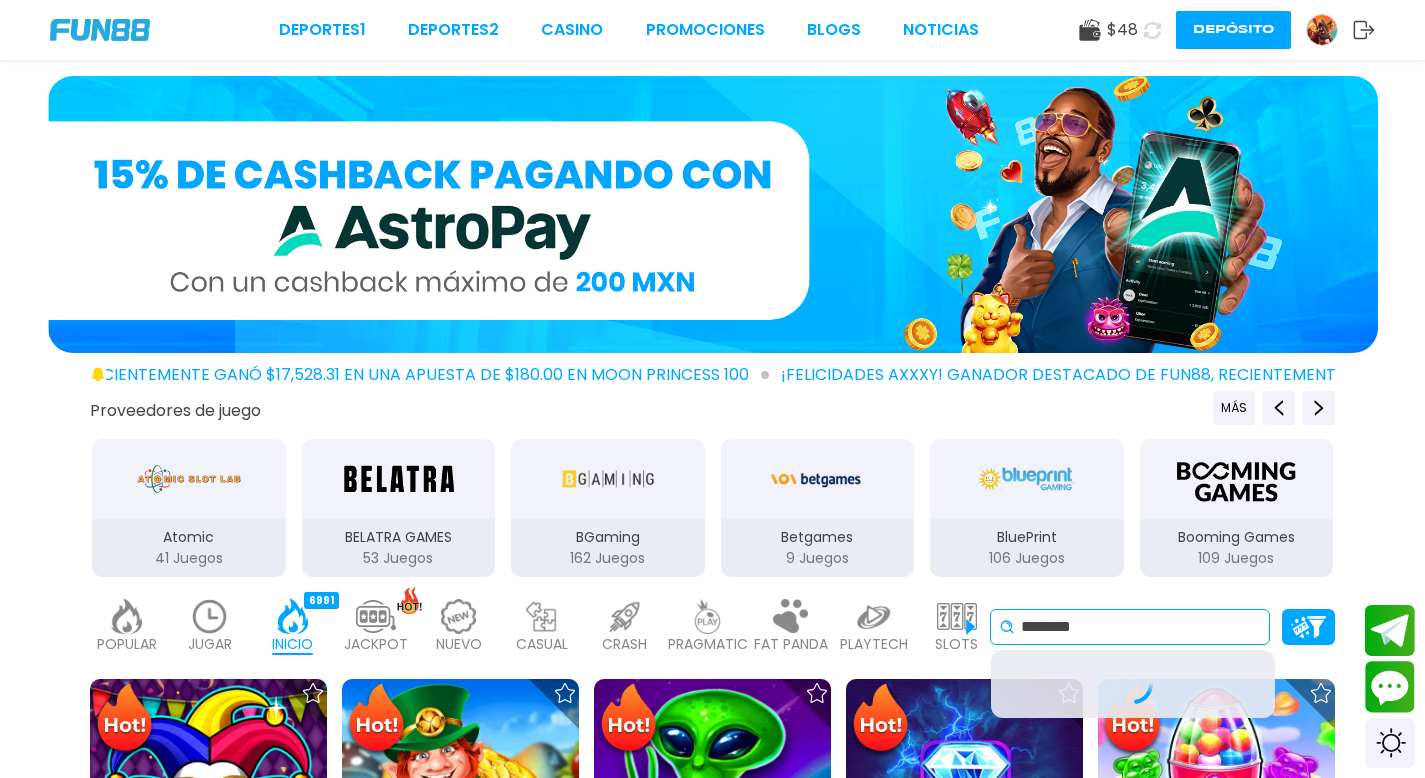 type on "********" 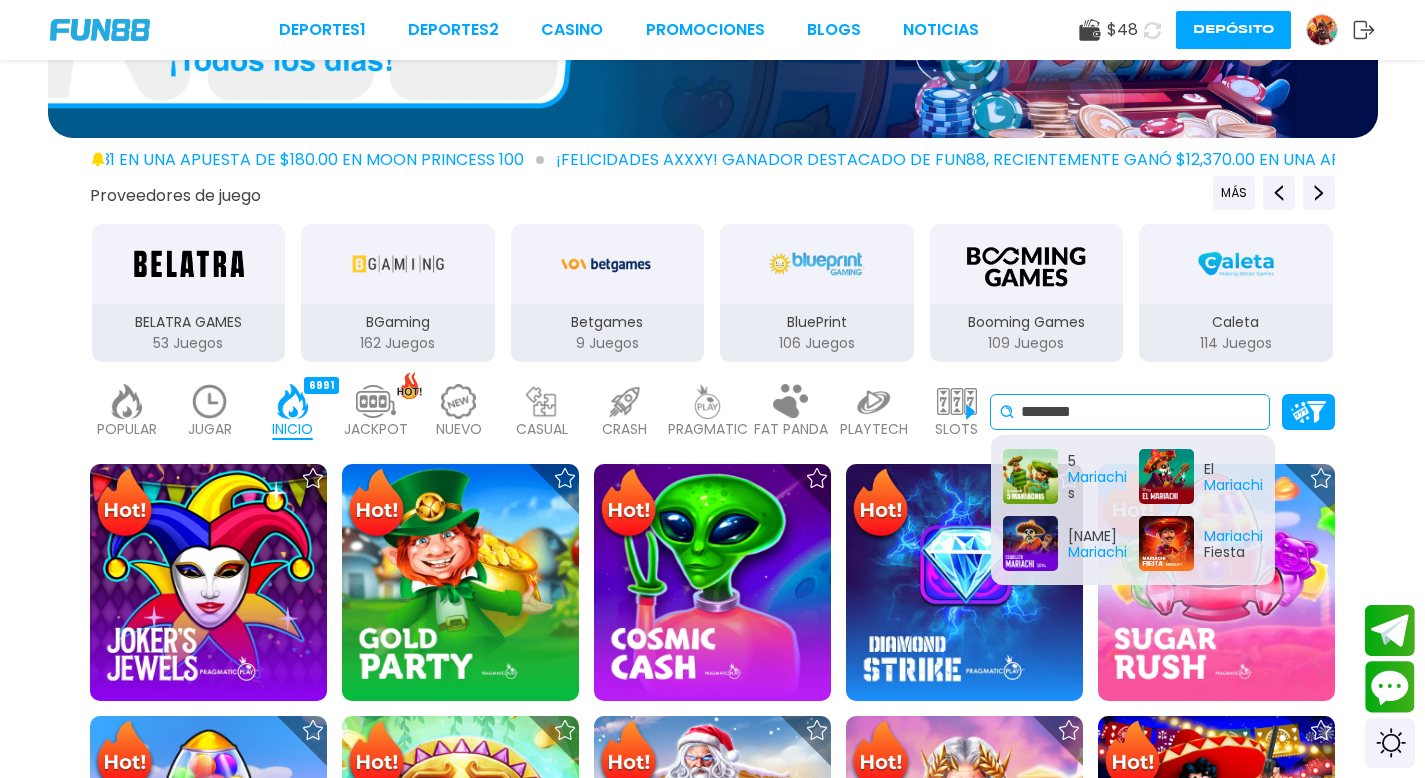 scroll, scrollTop: 245, scrollLeft: 0, axis: vertical 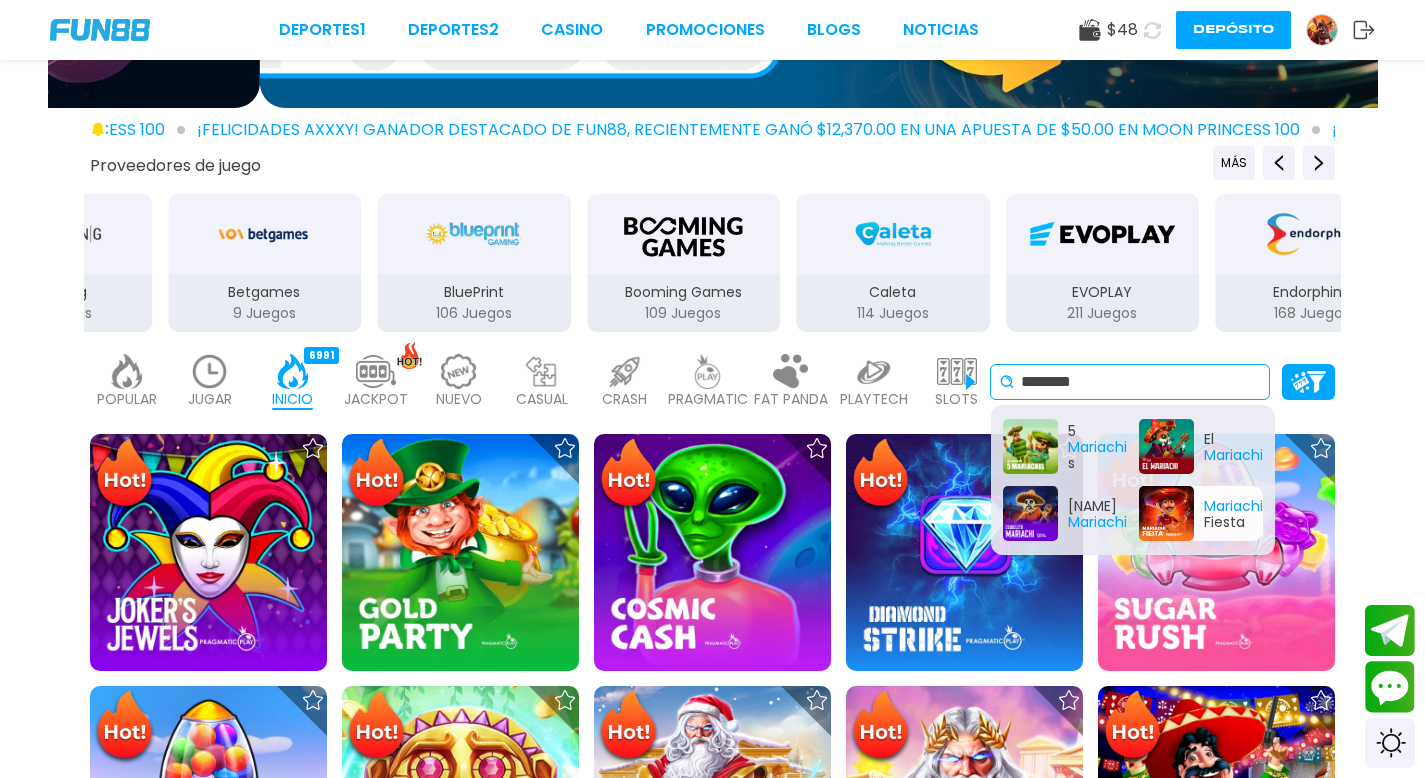 click on "[NAME] Fiesta" at bounding box center [1201, 513] 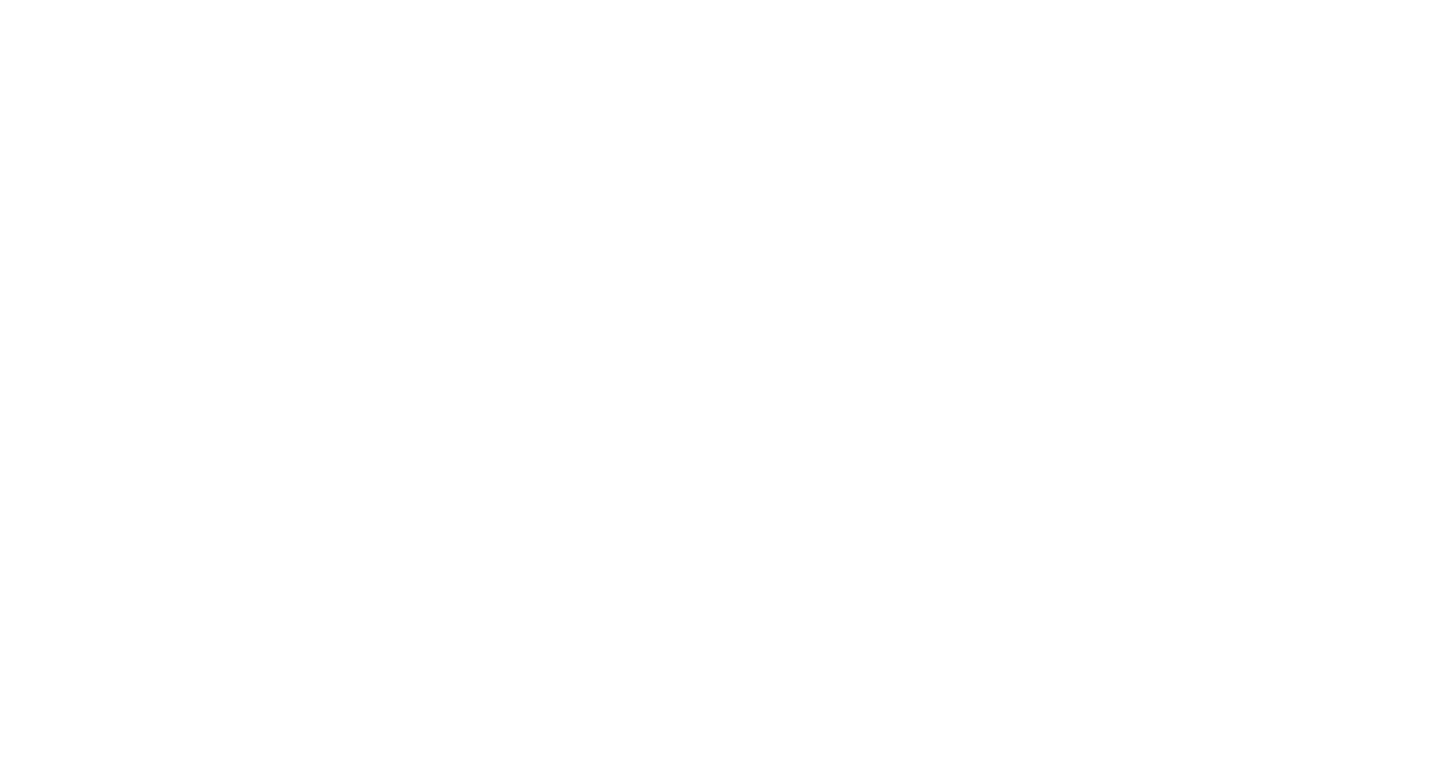scroll, scrollTop: 0, scrollLeft: 0, axis: both 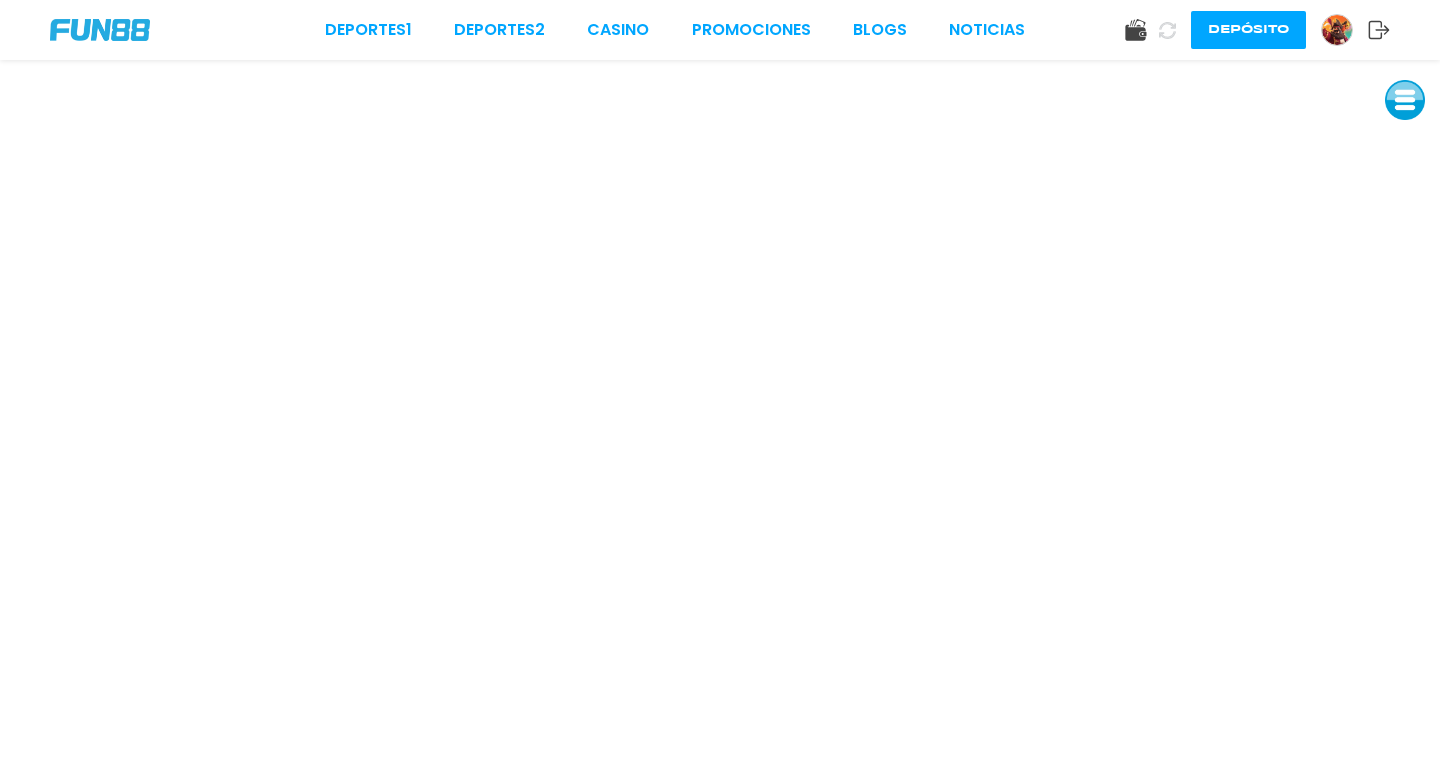 click on "Depósito" at bounding box center [1248, 30] 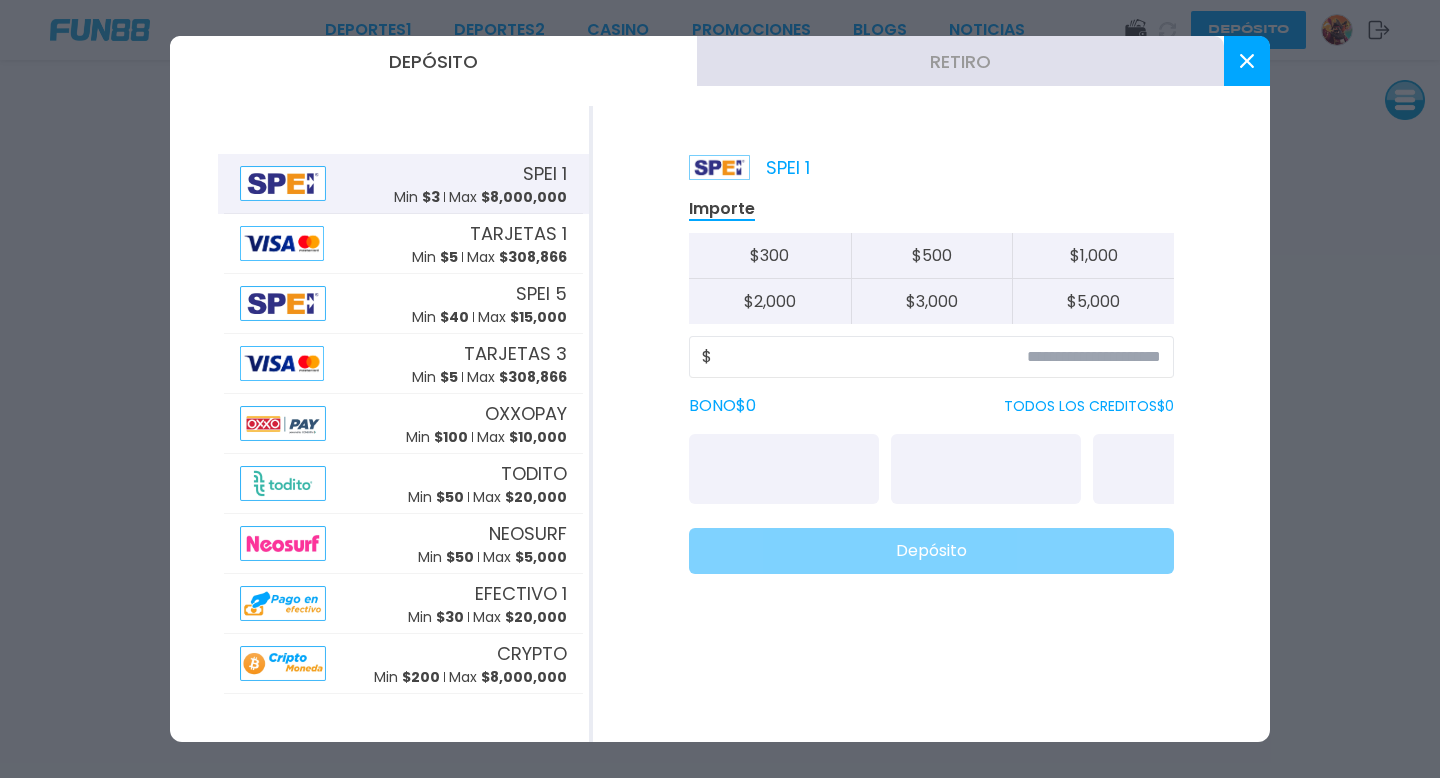 click on "SPEI 1 Min   $ 3 Max   $ 8,000,000" at bounding box center [480, 184] 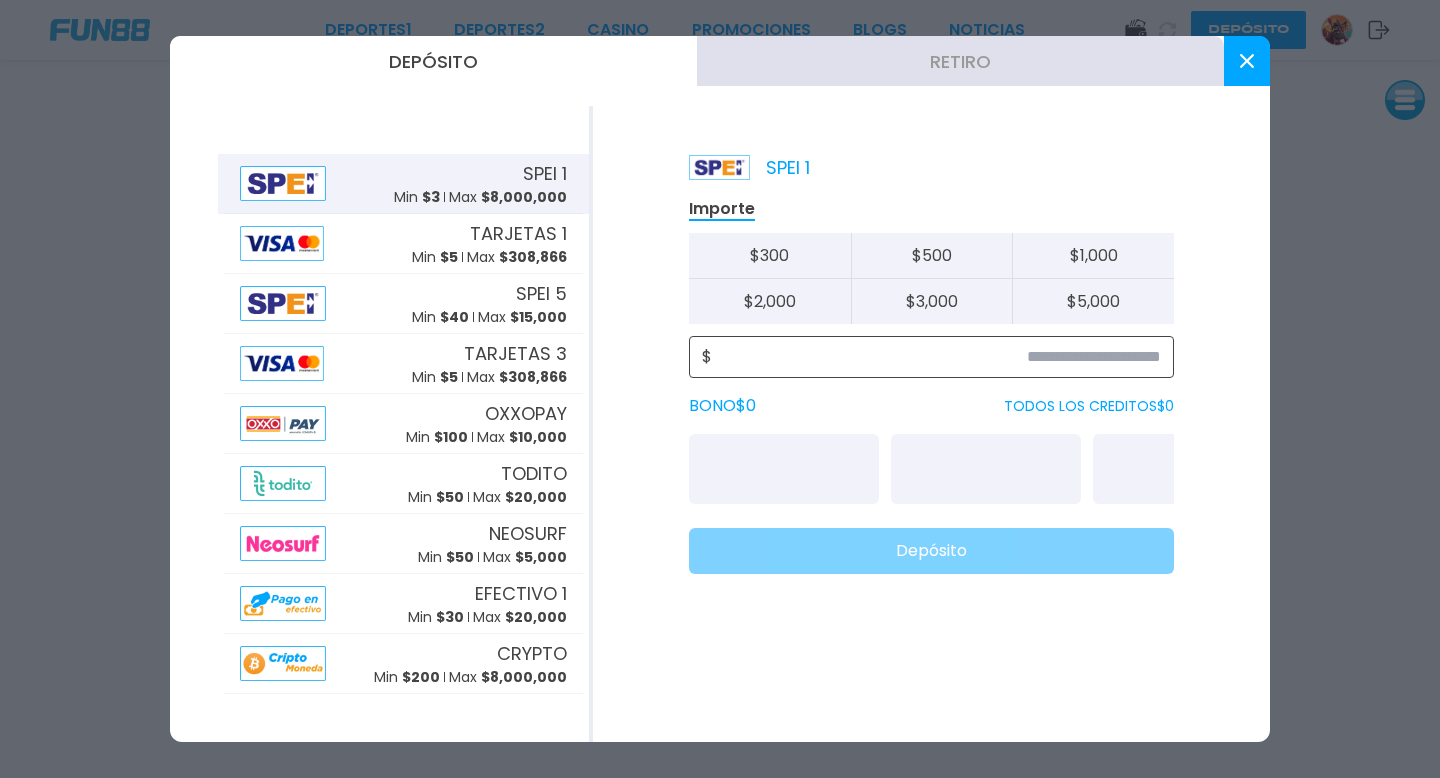 click at bounding box center (936, 357) 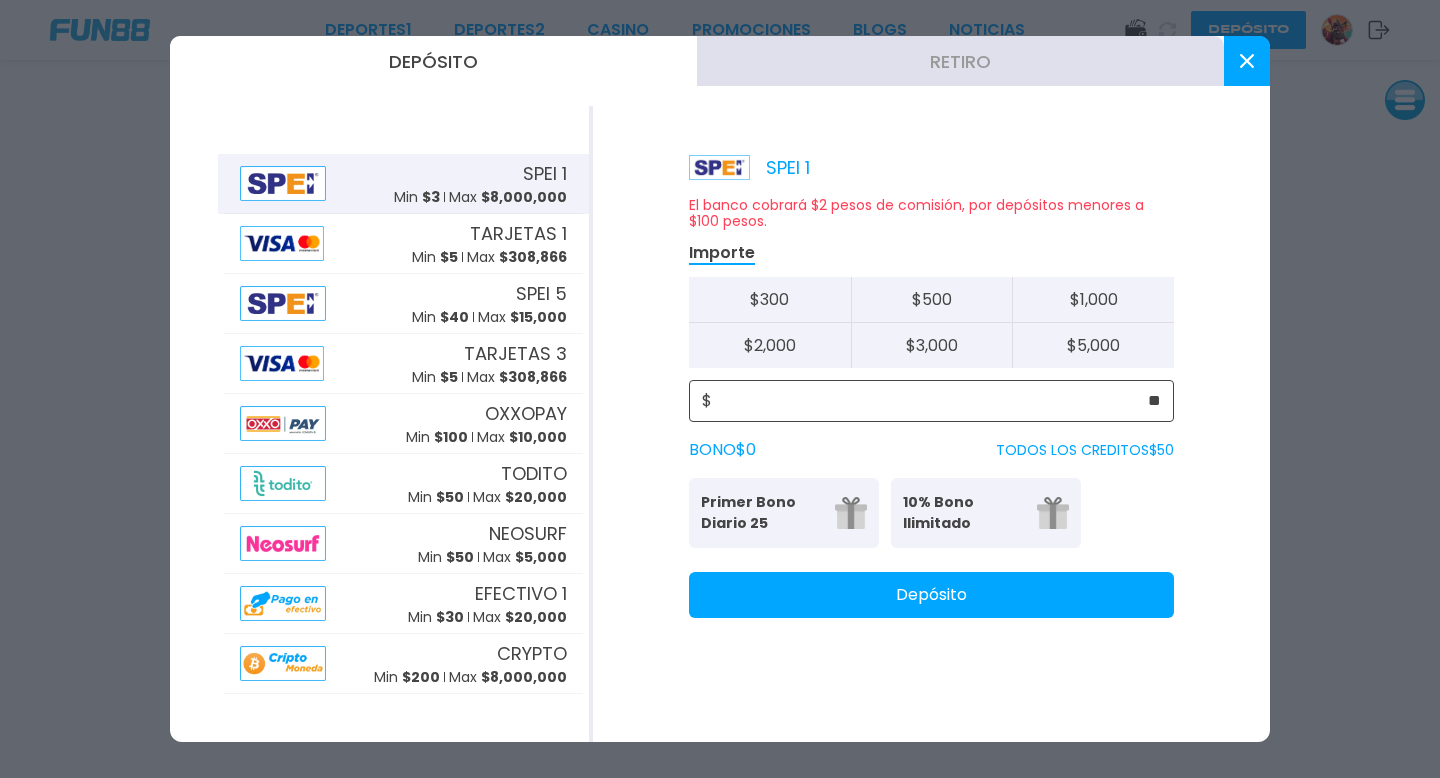 type on "**" 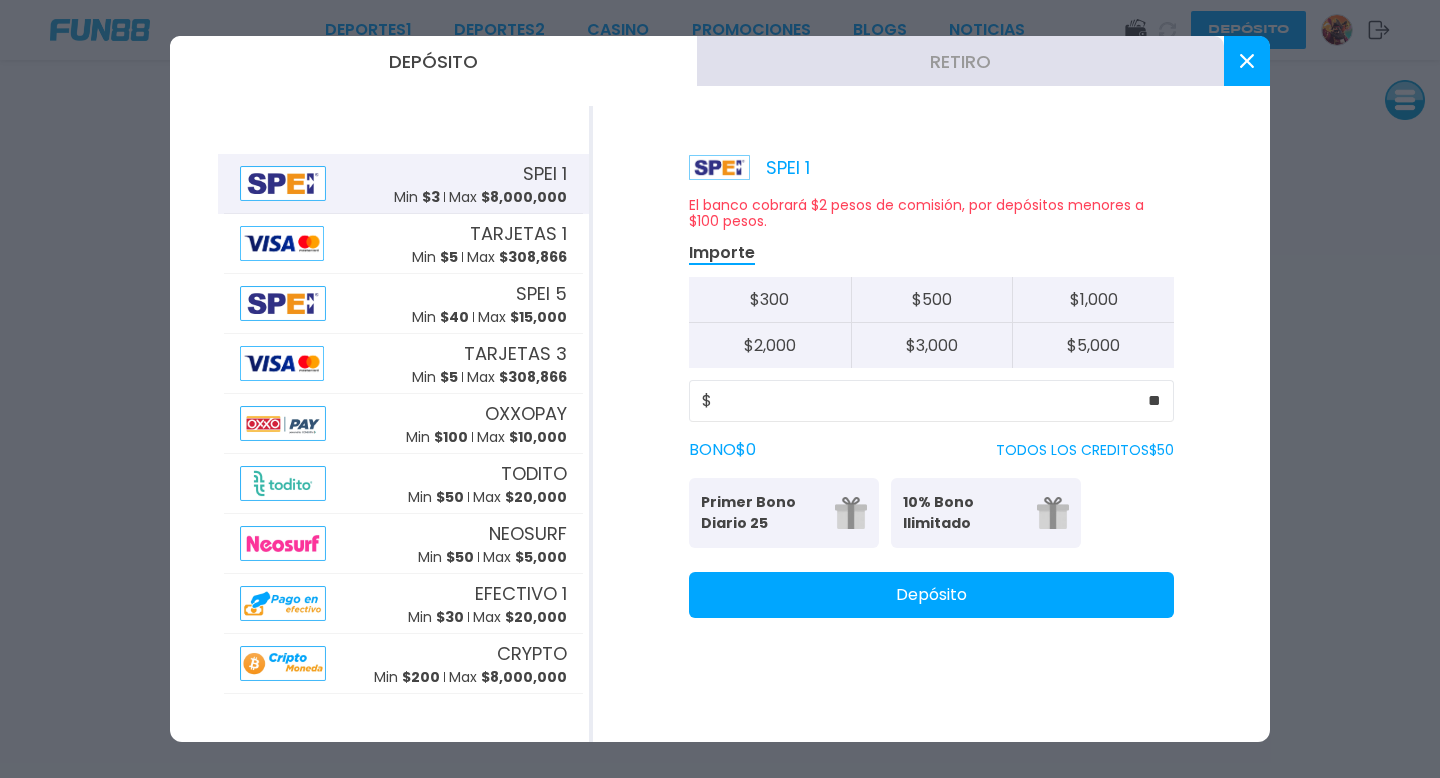 click on "Depósito" at bounding box center [931, 595] 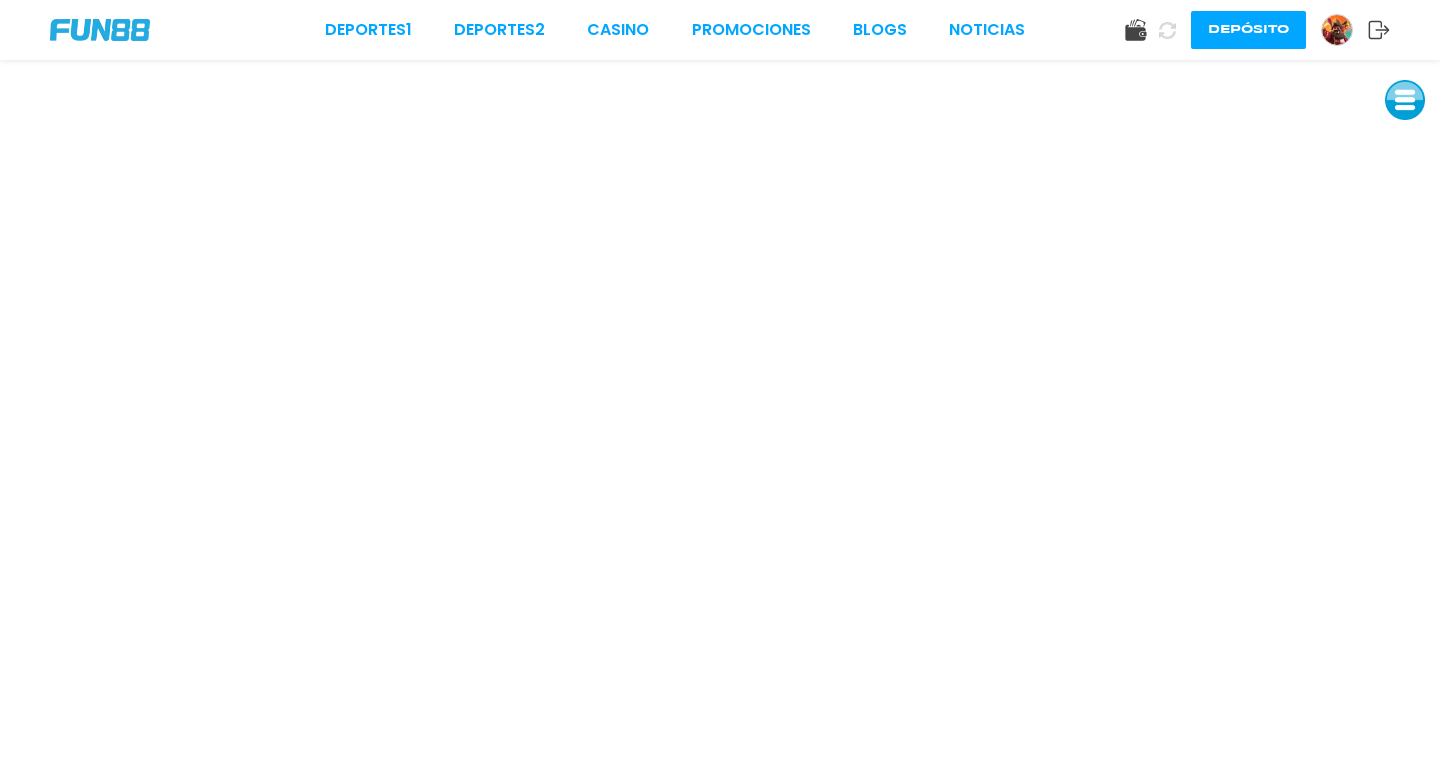 click at bounding box center [1167, 30] 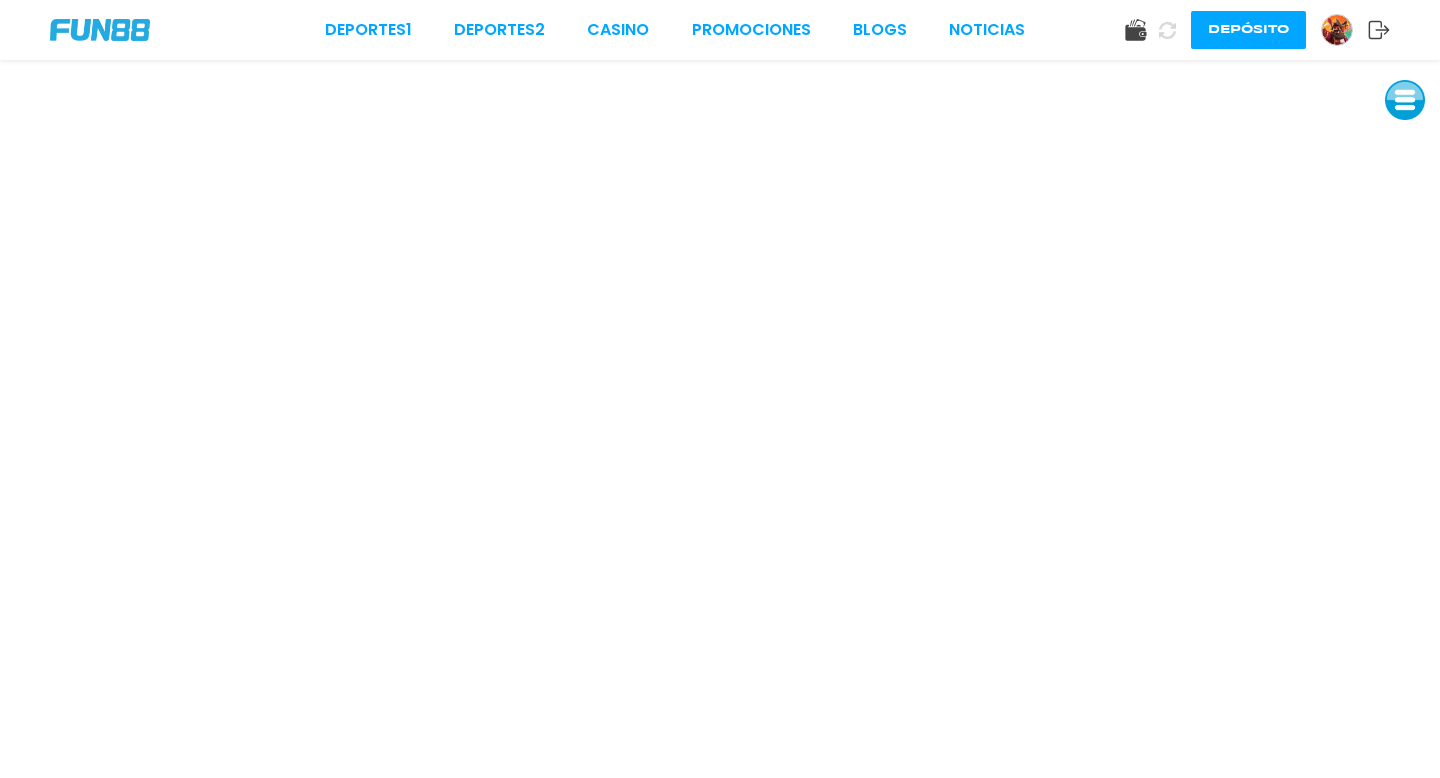 scroll, scrollTop: 0, scrollLeft: 0, axis: both 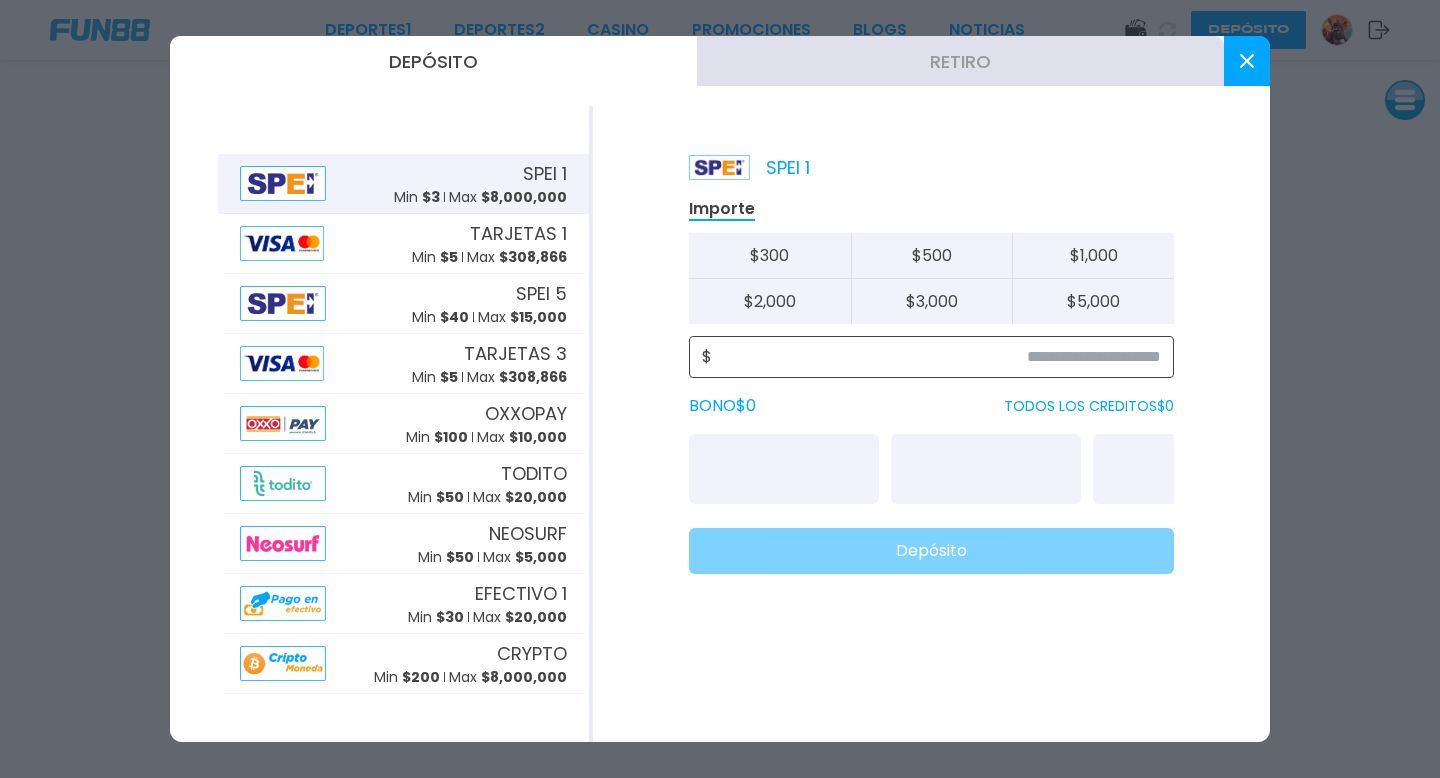 click at bounding box center [936, 357] 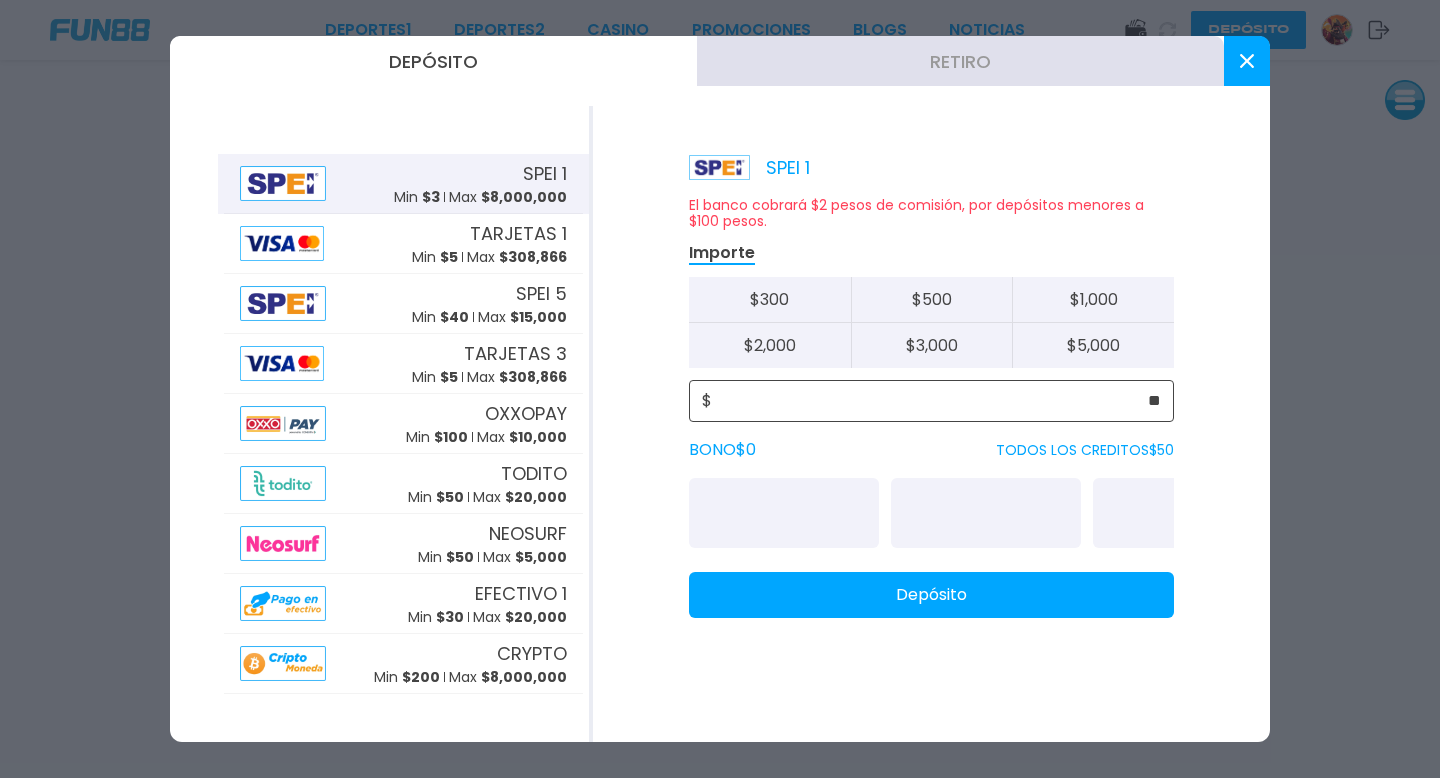type on "**" 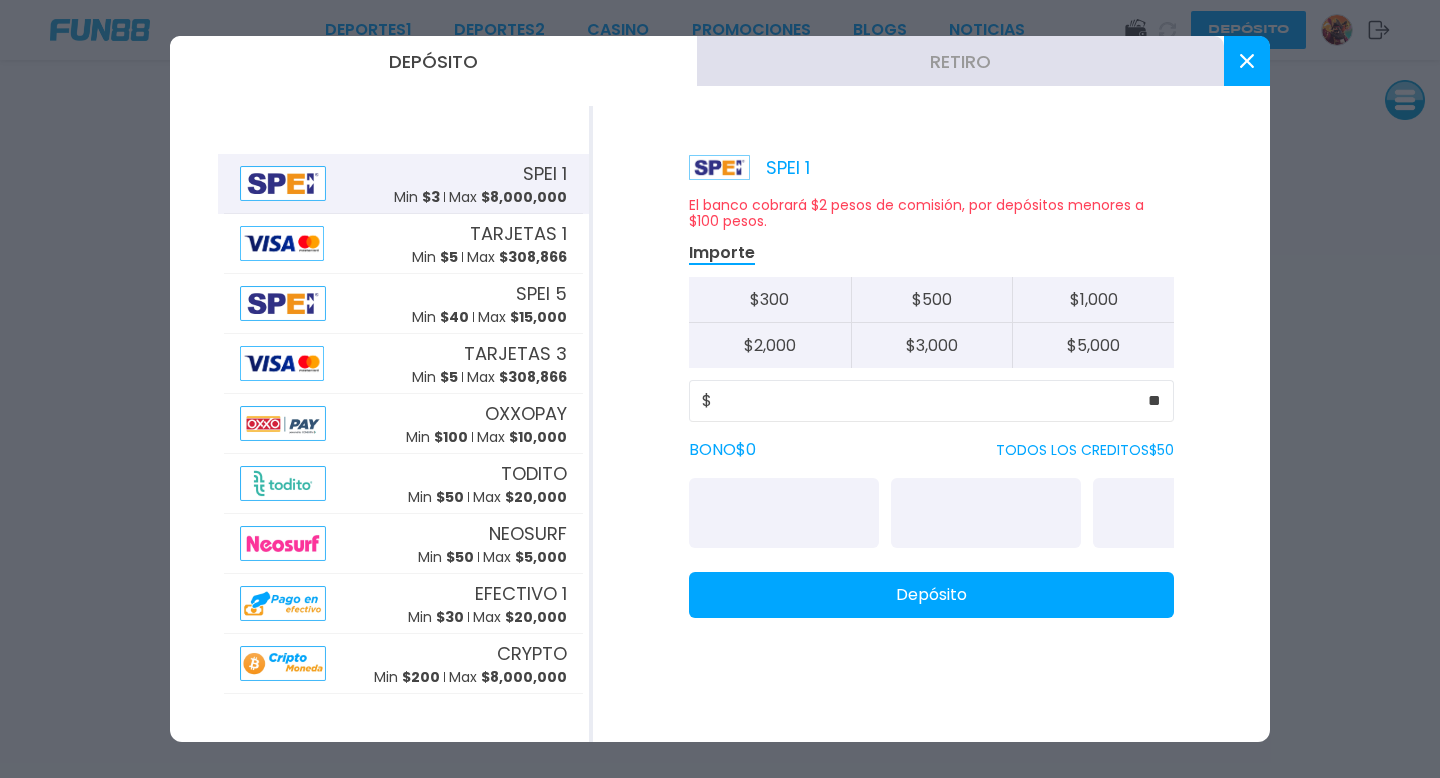 click on "Depósito" at bounding box center [931, 595] 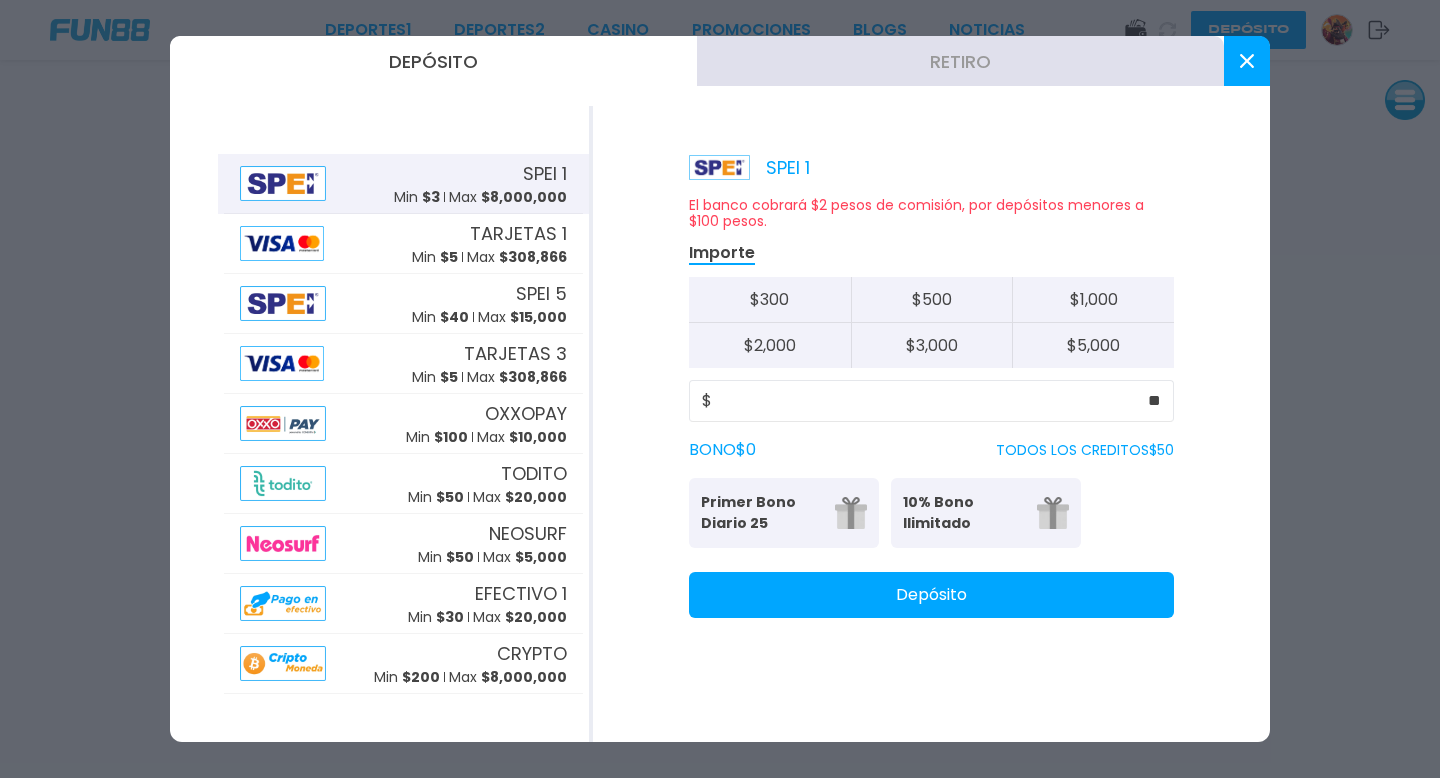 click 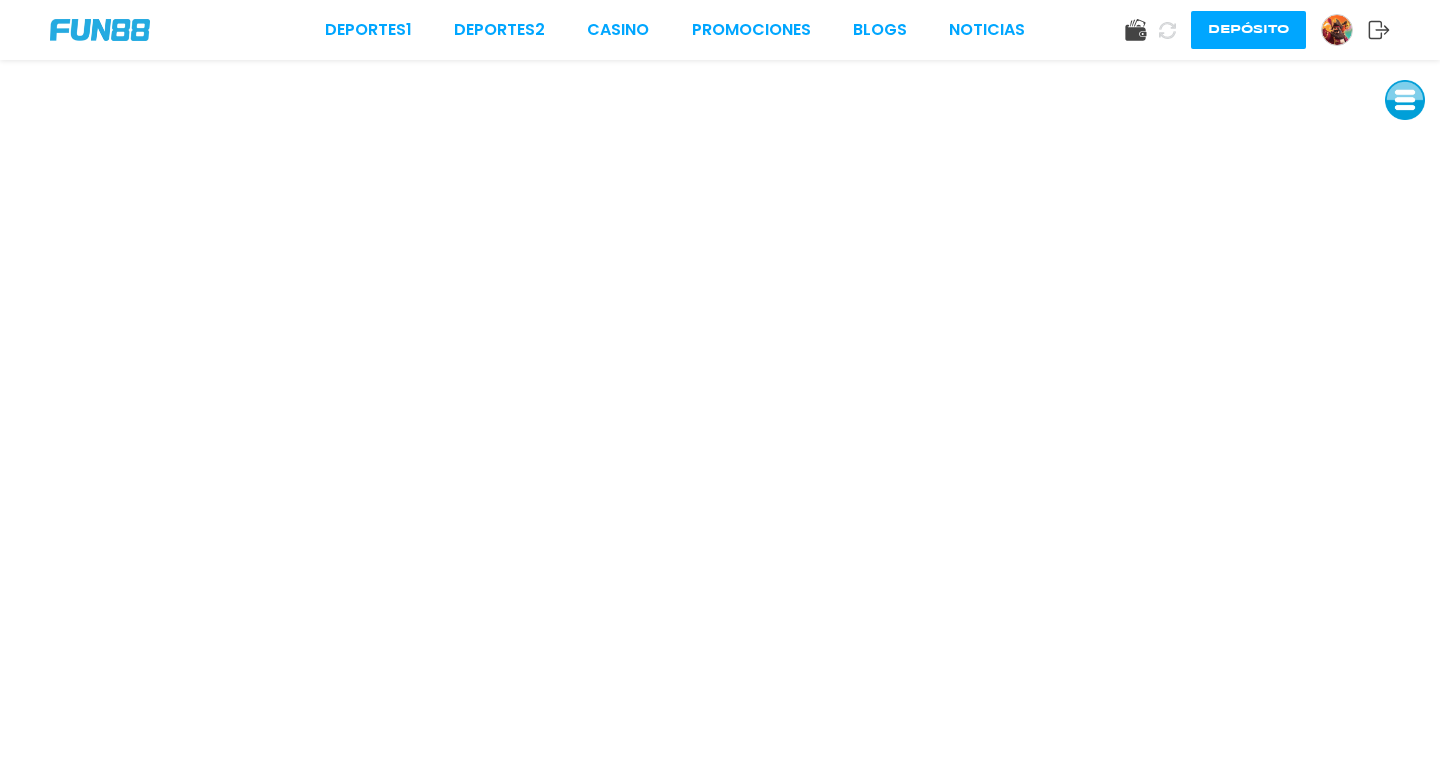 click 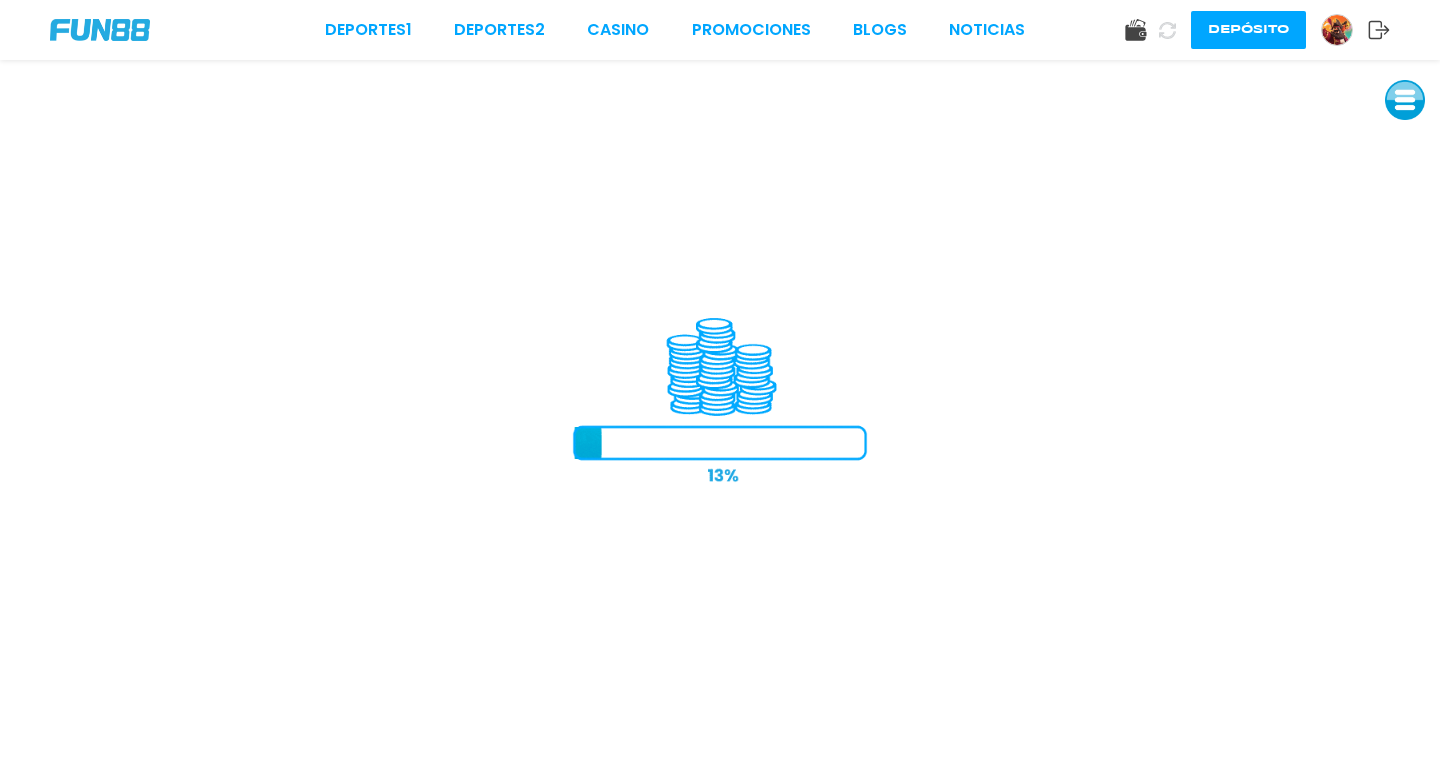 scroll, scrollTop: 0, scrollLeft: 0, axis: both 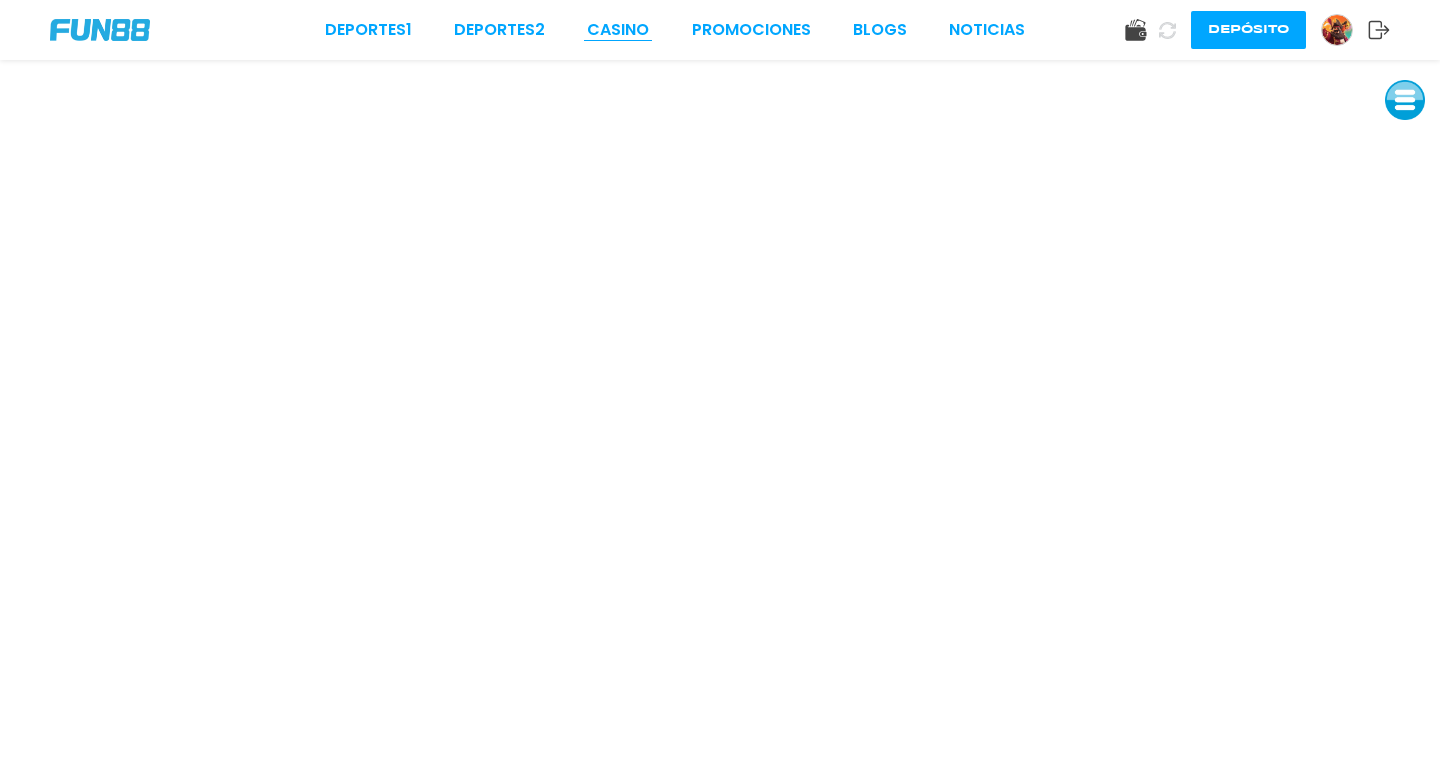 click on "CASINO" at bounding box center (618, 30) 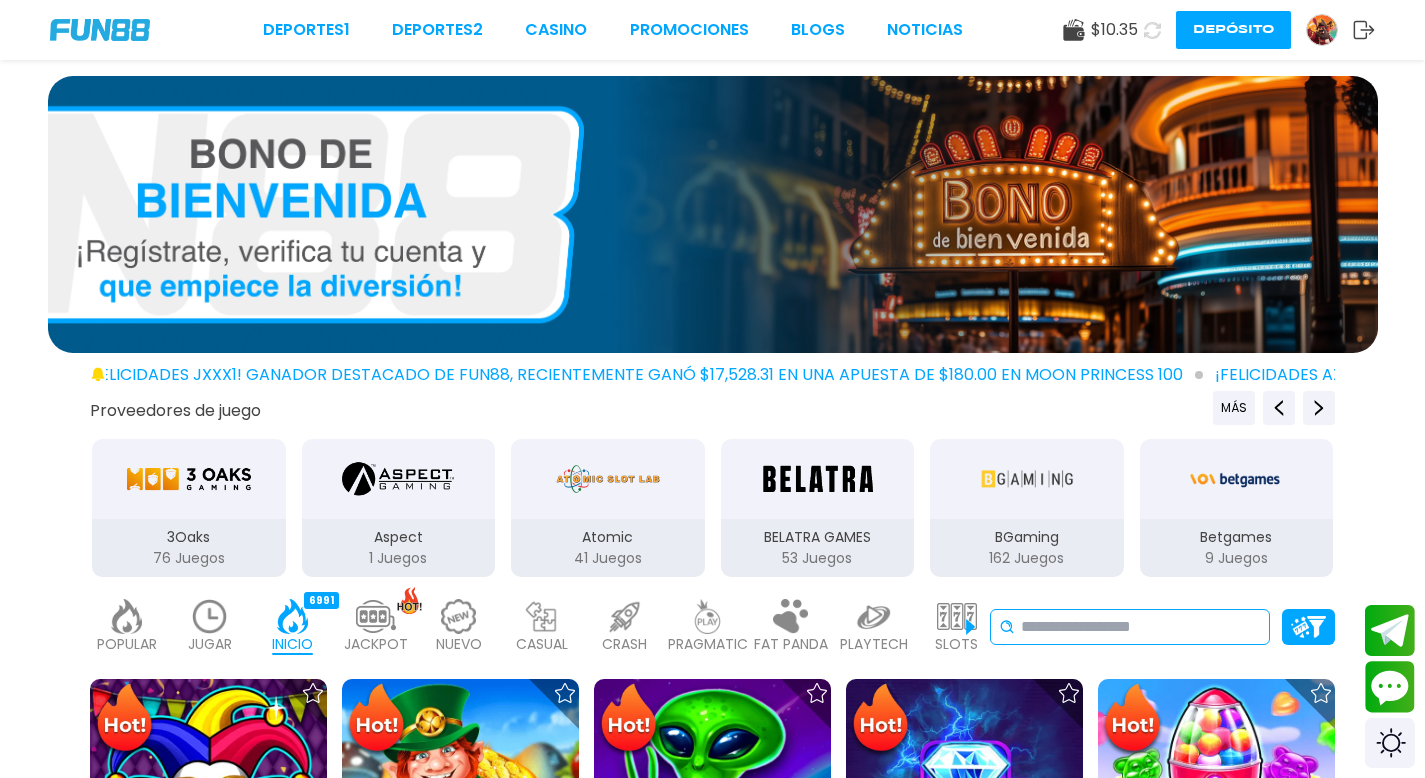 click at bounding box center [1141, 627] 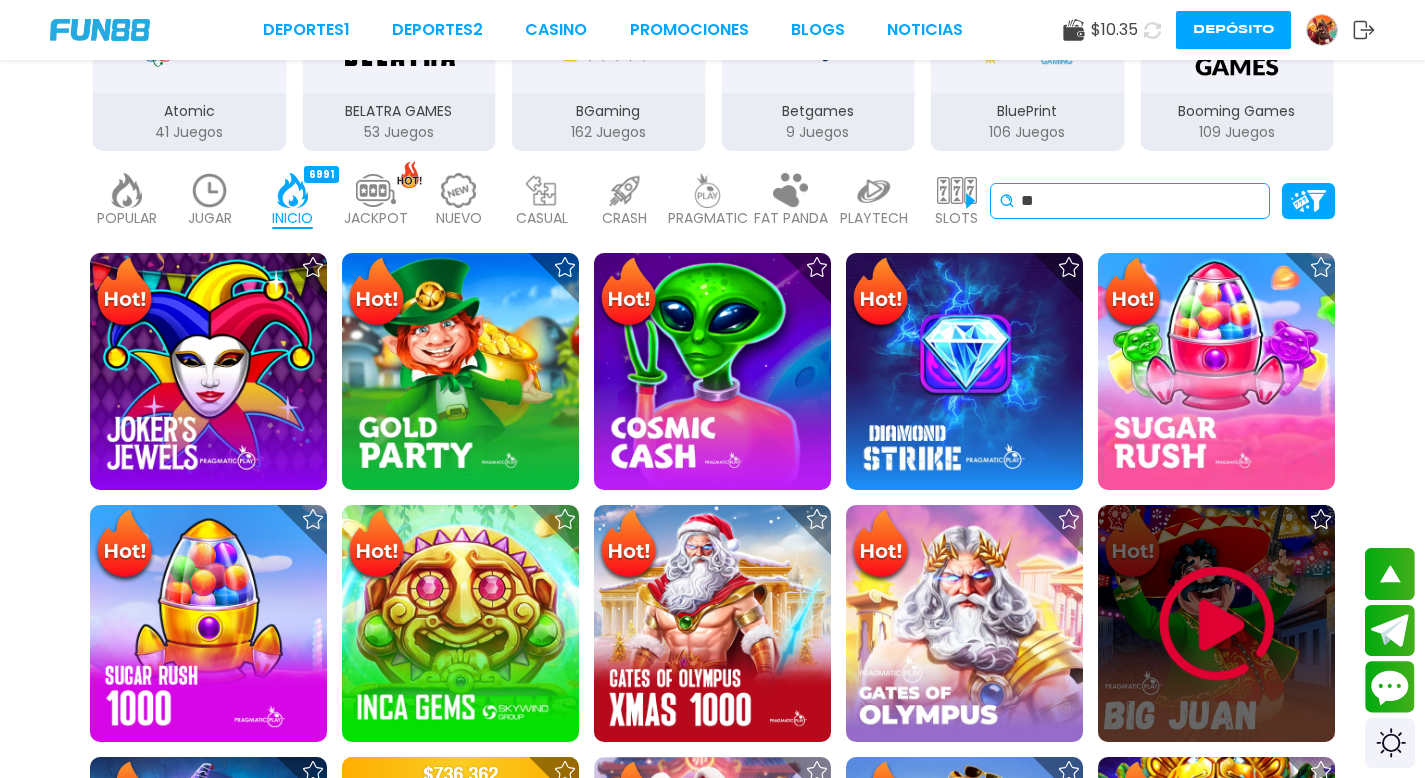 scroll, scrollTop: 229, scrollLeft: 0, axis: vertical 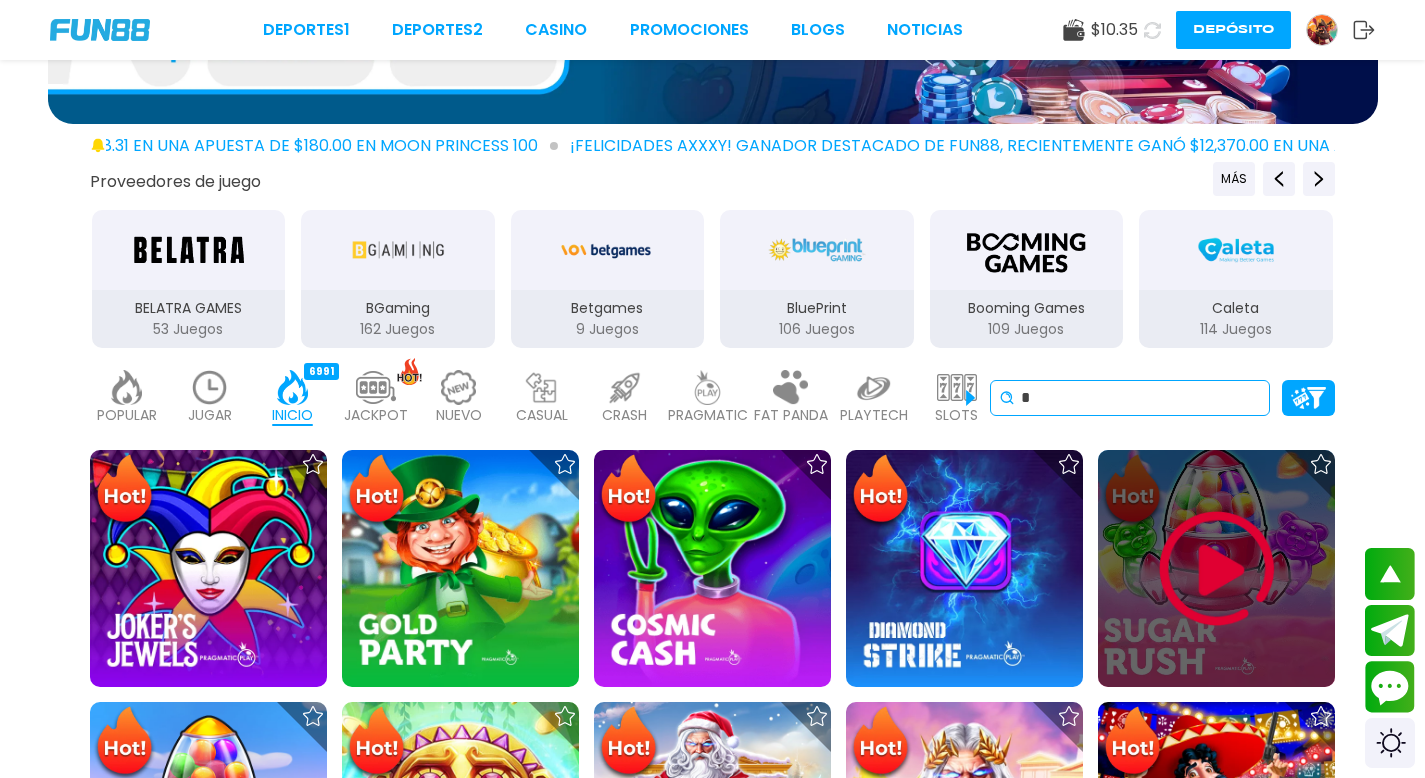 type on "*" 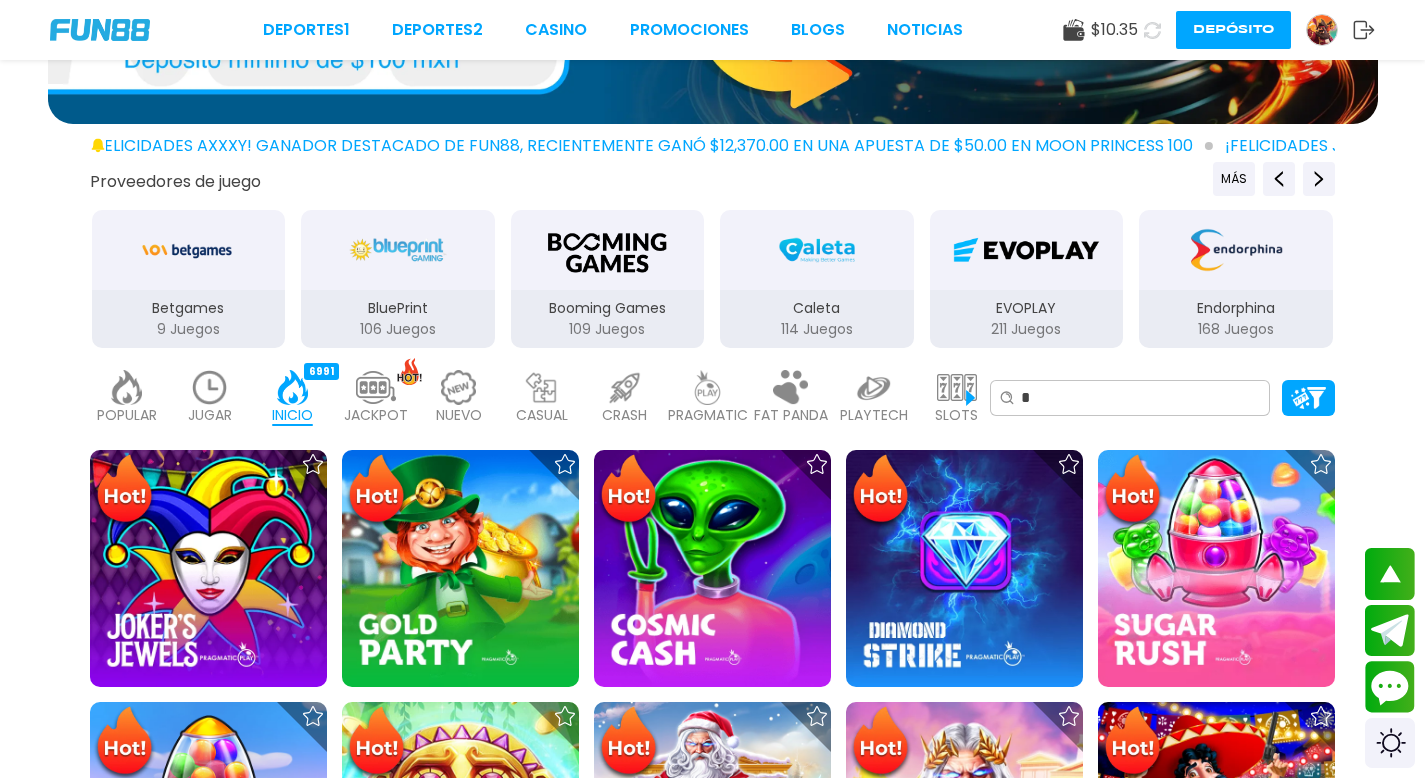 click at bounding box center [1236, 250] 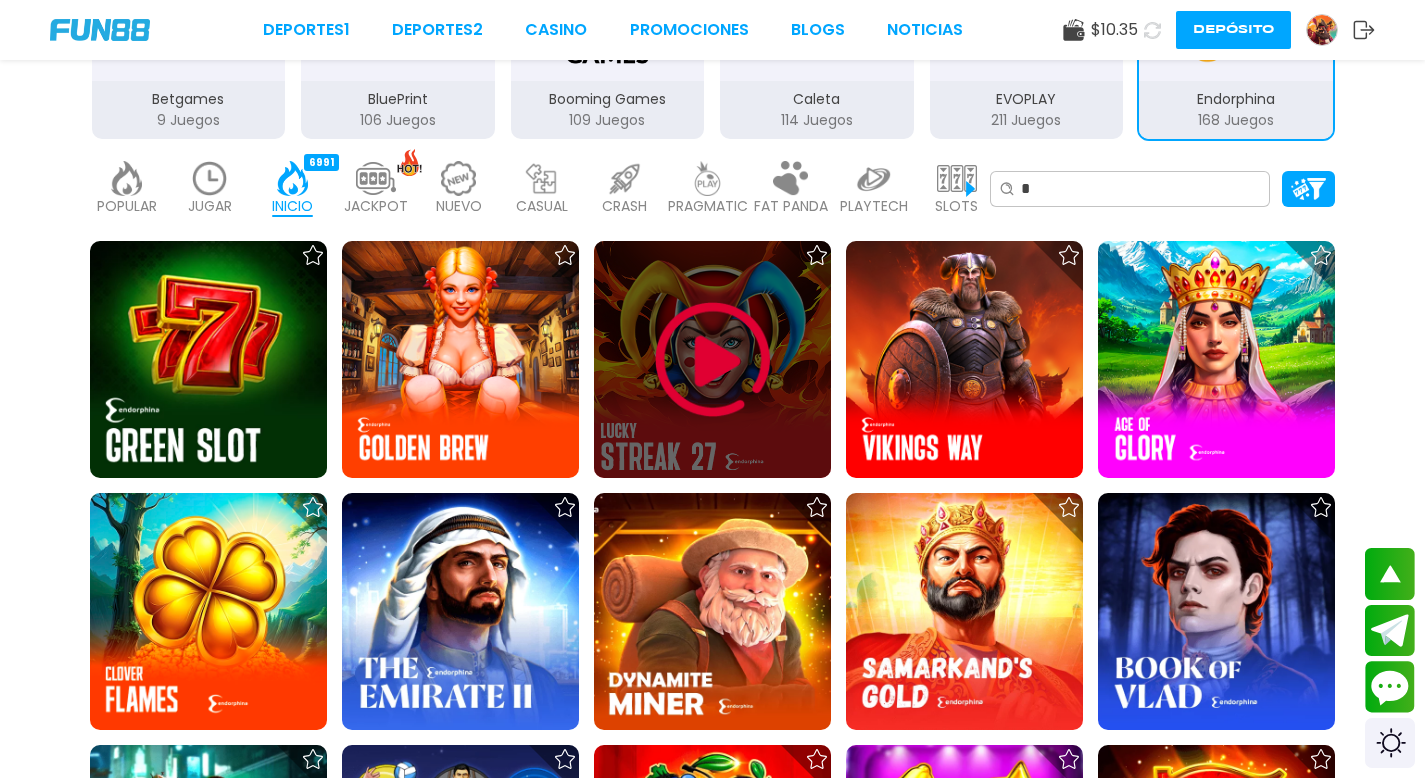 scroll, scrollTop: 485, scrollLeft: 0, axis: vertical 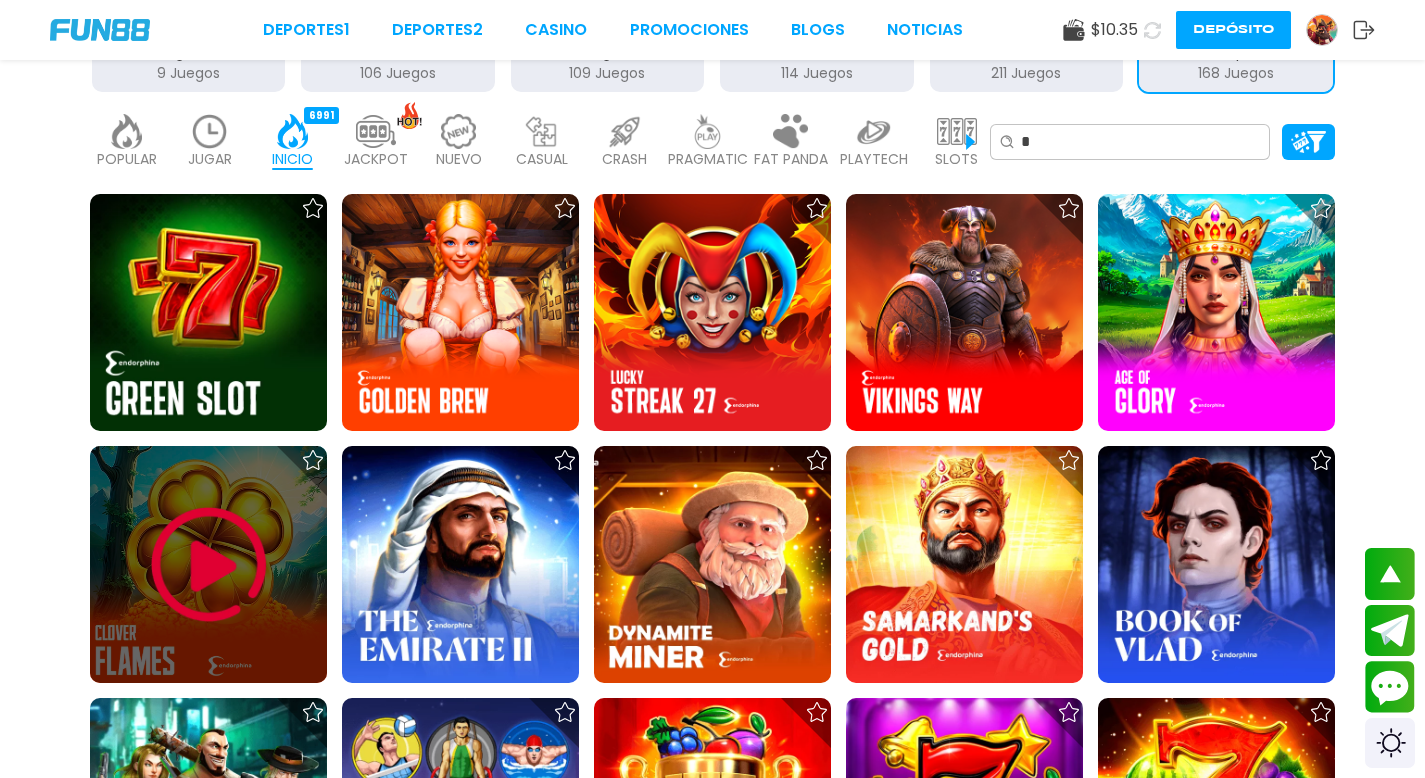 click at bounding box center [209, 565] 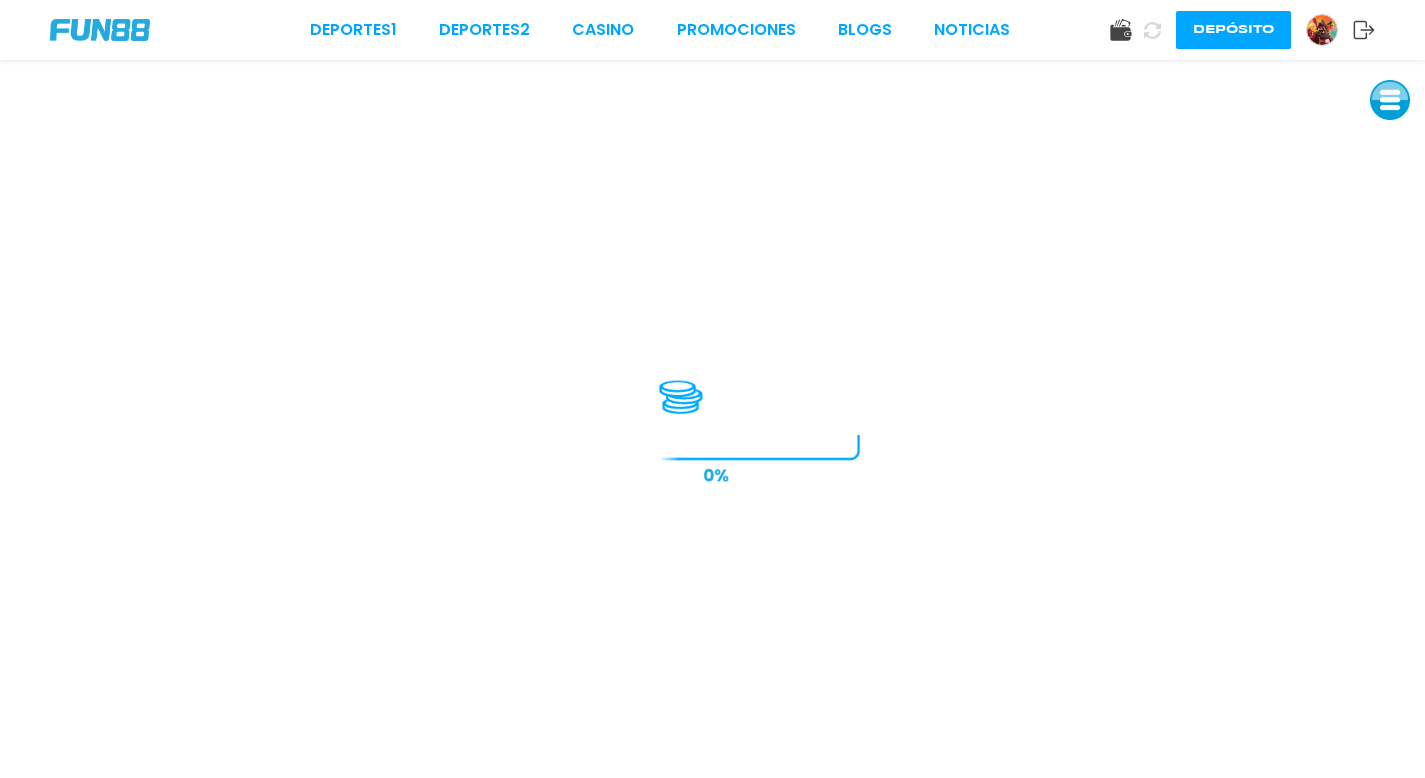 scroll, scrollTop: 0, scrollLeft: 0, axis: both 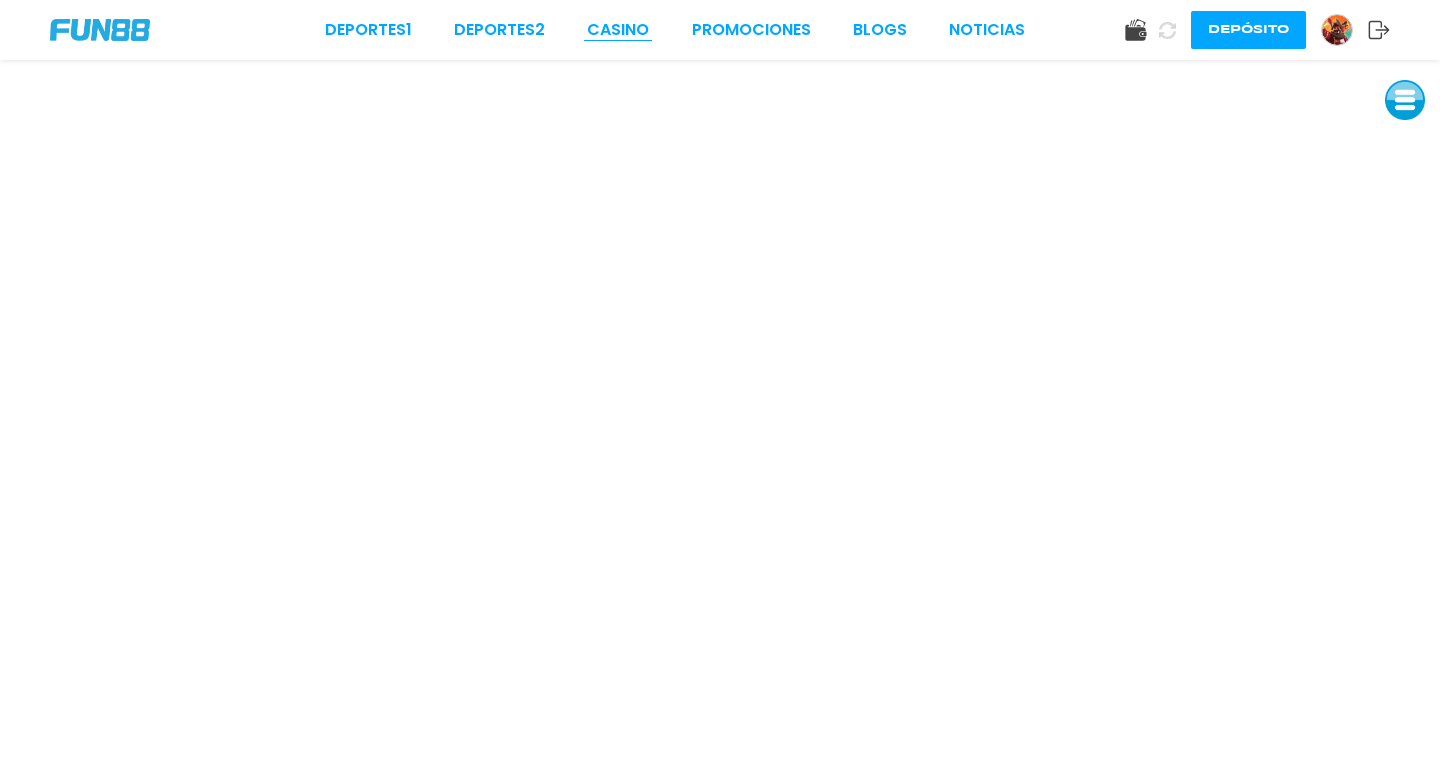 click on "CASINO" at bounding box center (618, 30) 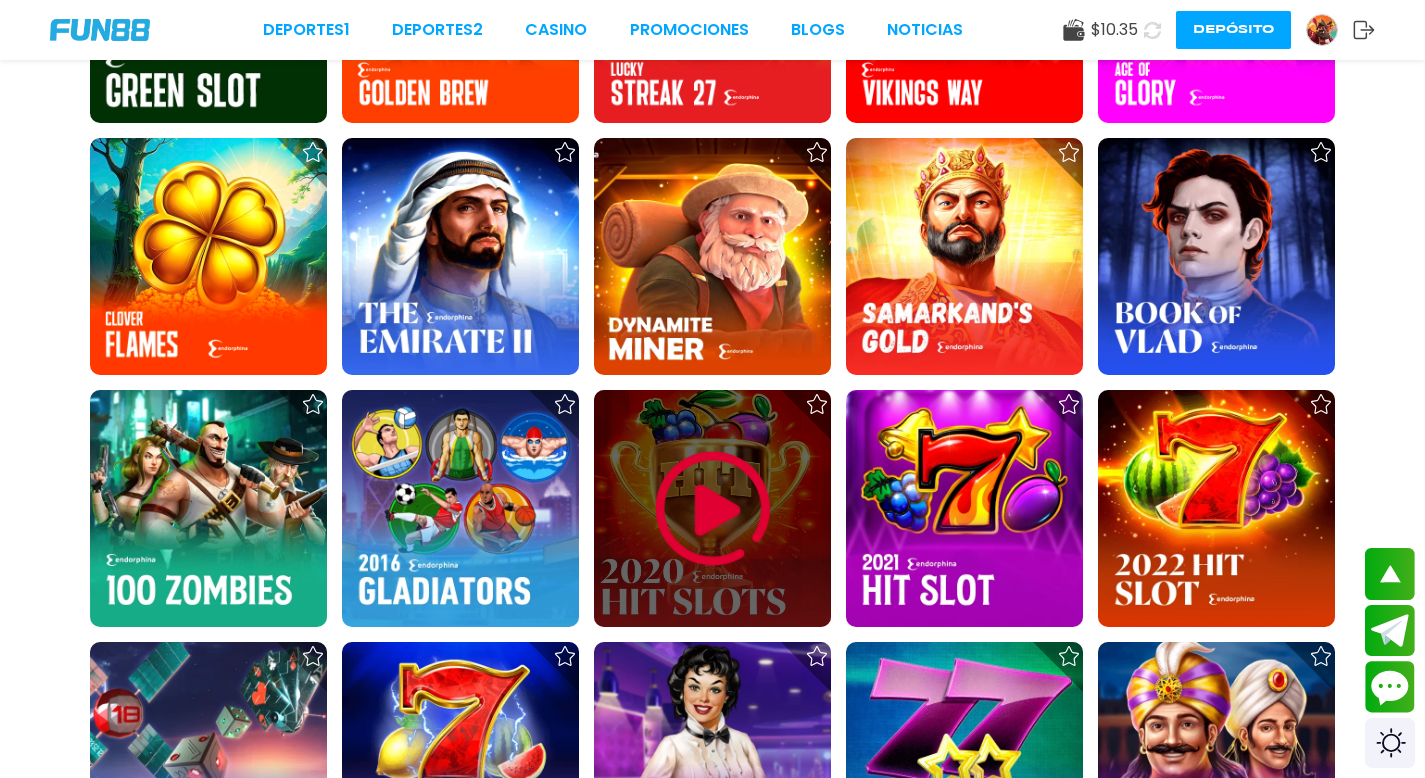 scroll, scrollTop: 1014, scrollLeft: 0, axis: vertical 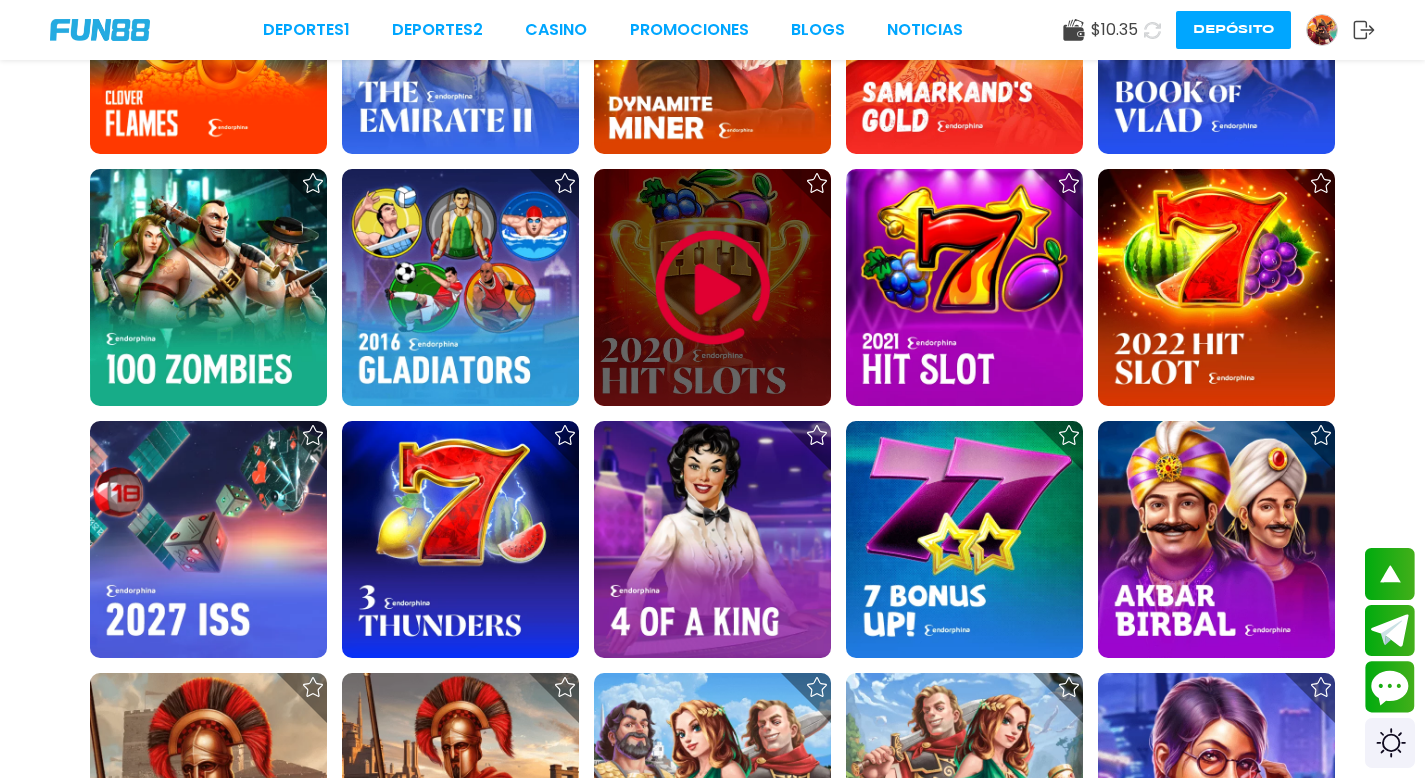 click at bounding box center (713, 288) 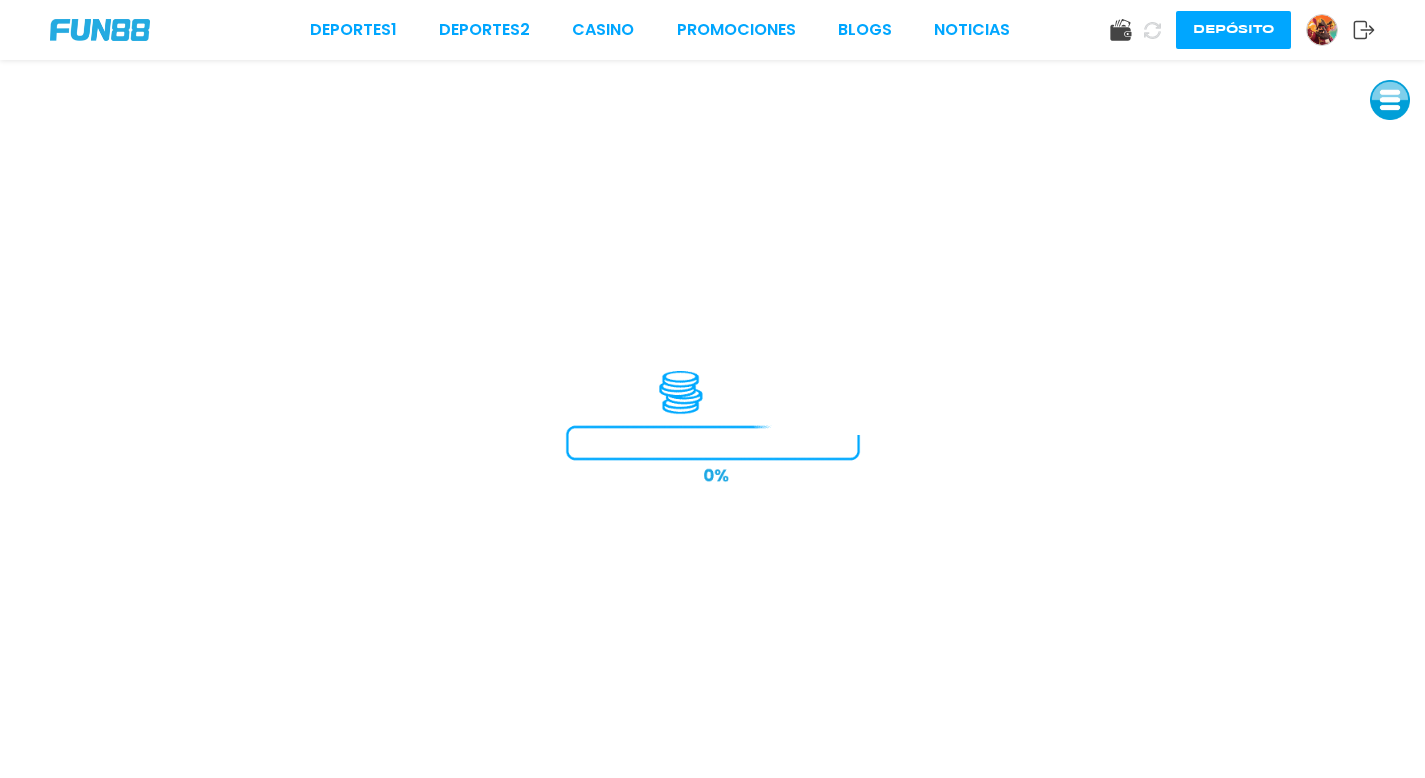 scroll, scrollTop: 0, scrollLeft: 0, axis: both 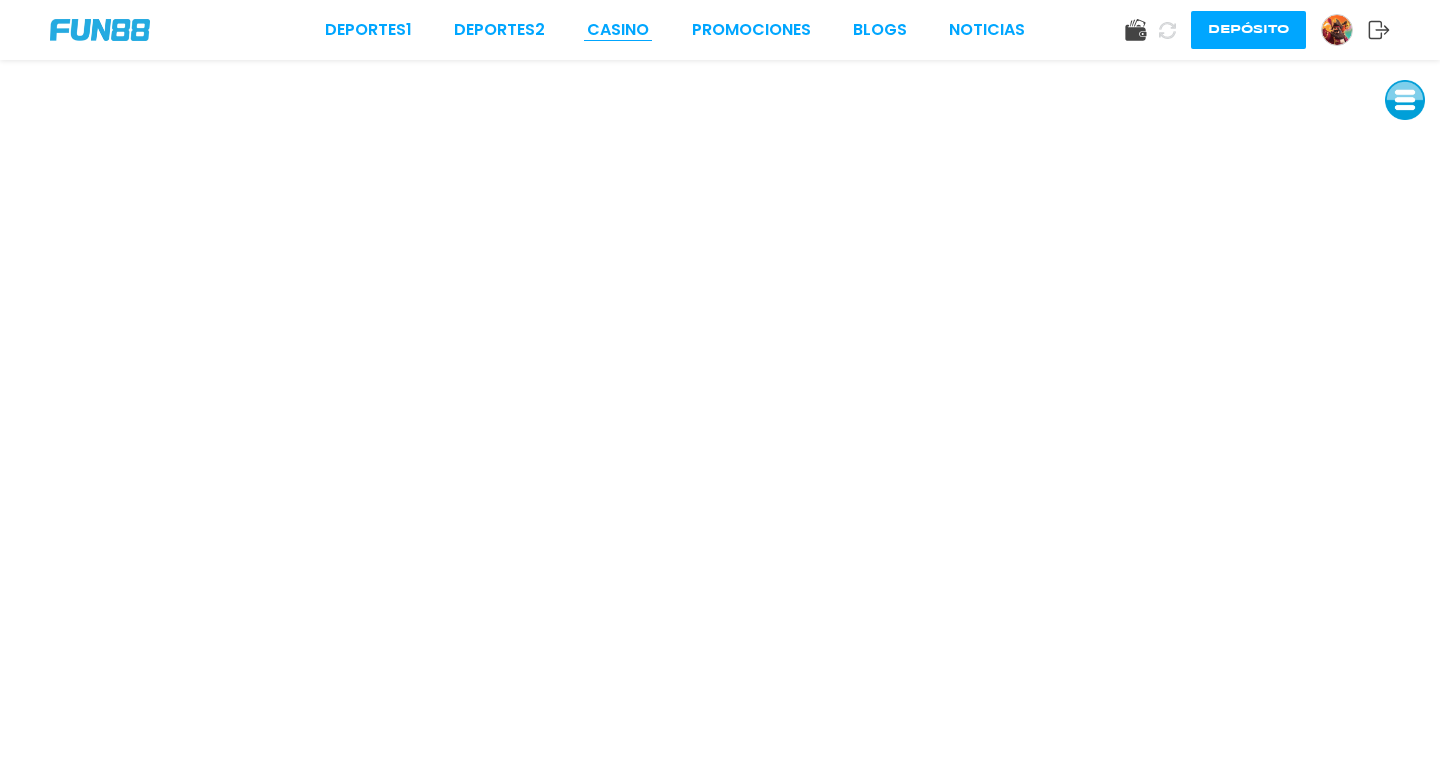 click on "CASINO" at bounding box center (618, 30) 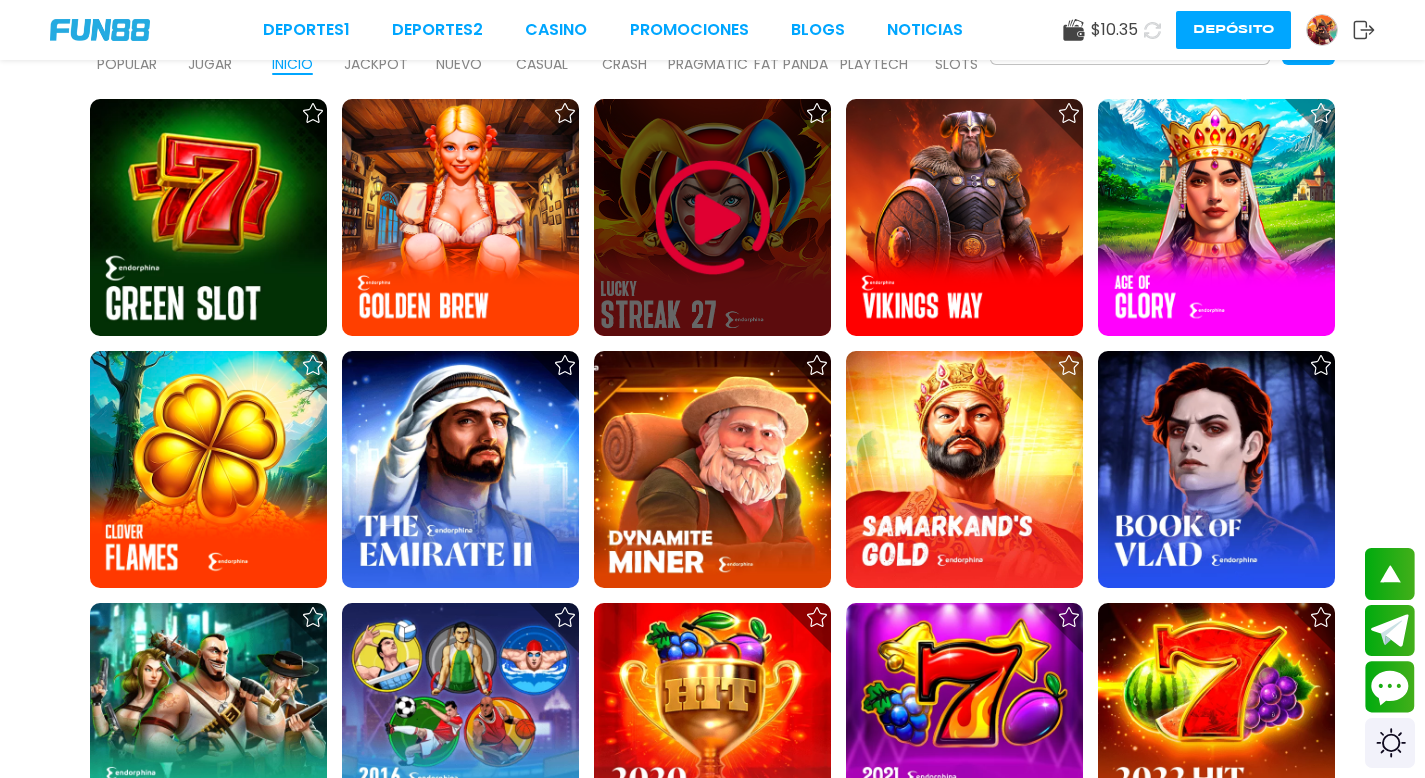 scroll, scrollTop: 588, scrollLeft: 0, axis: vertical 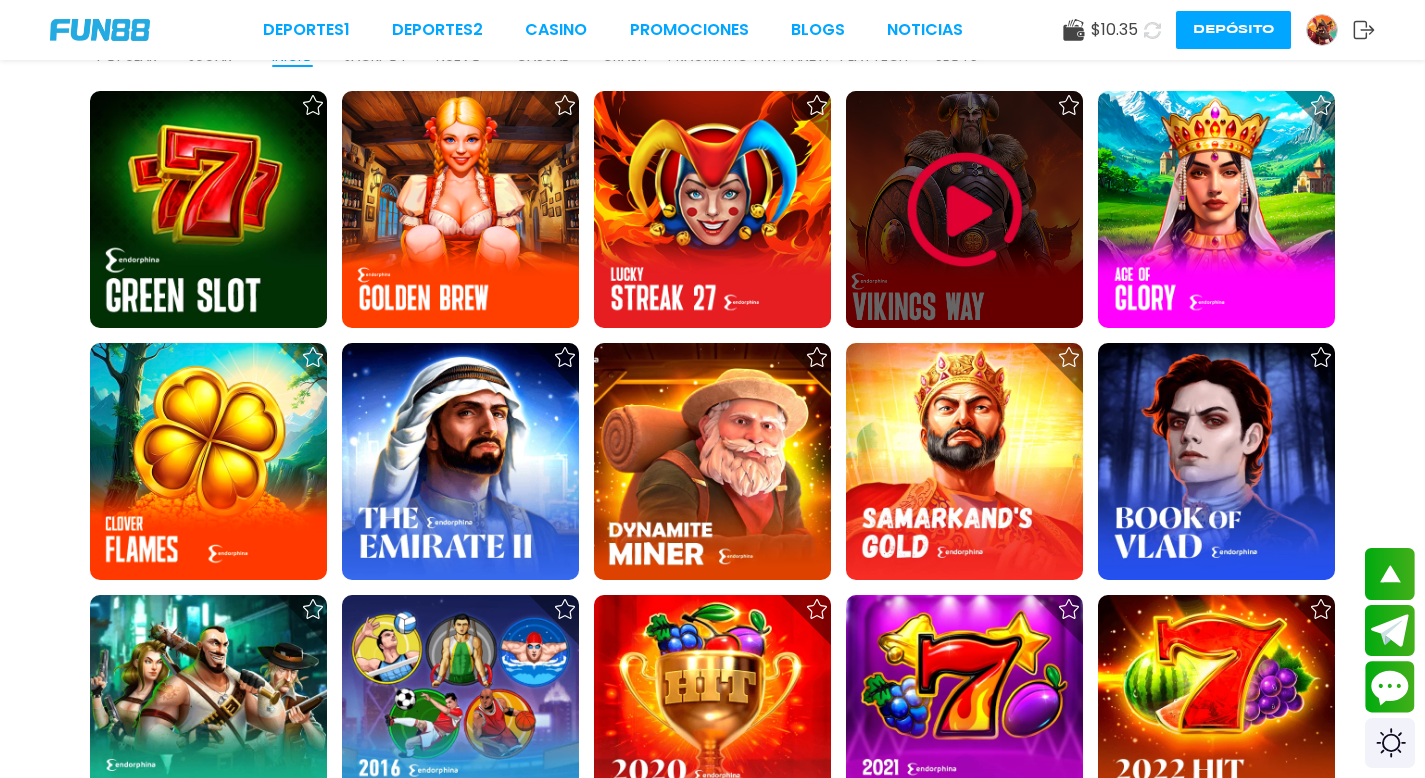 click at bounding box center [965, 210] 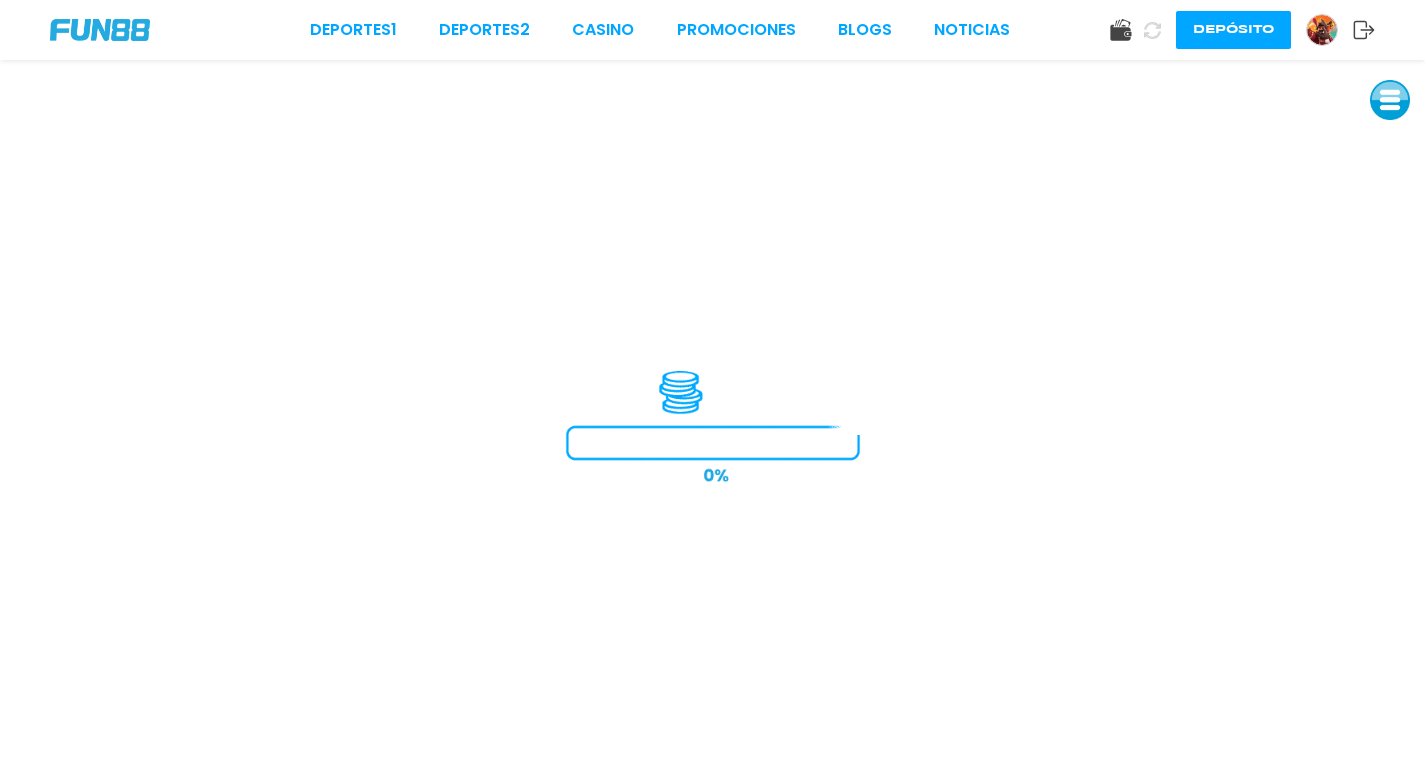 scroll, scrollTop: 0, scrollLeft: 0, axis: both 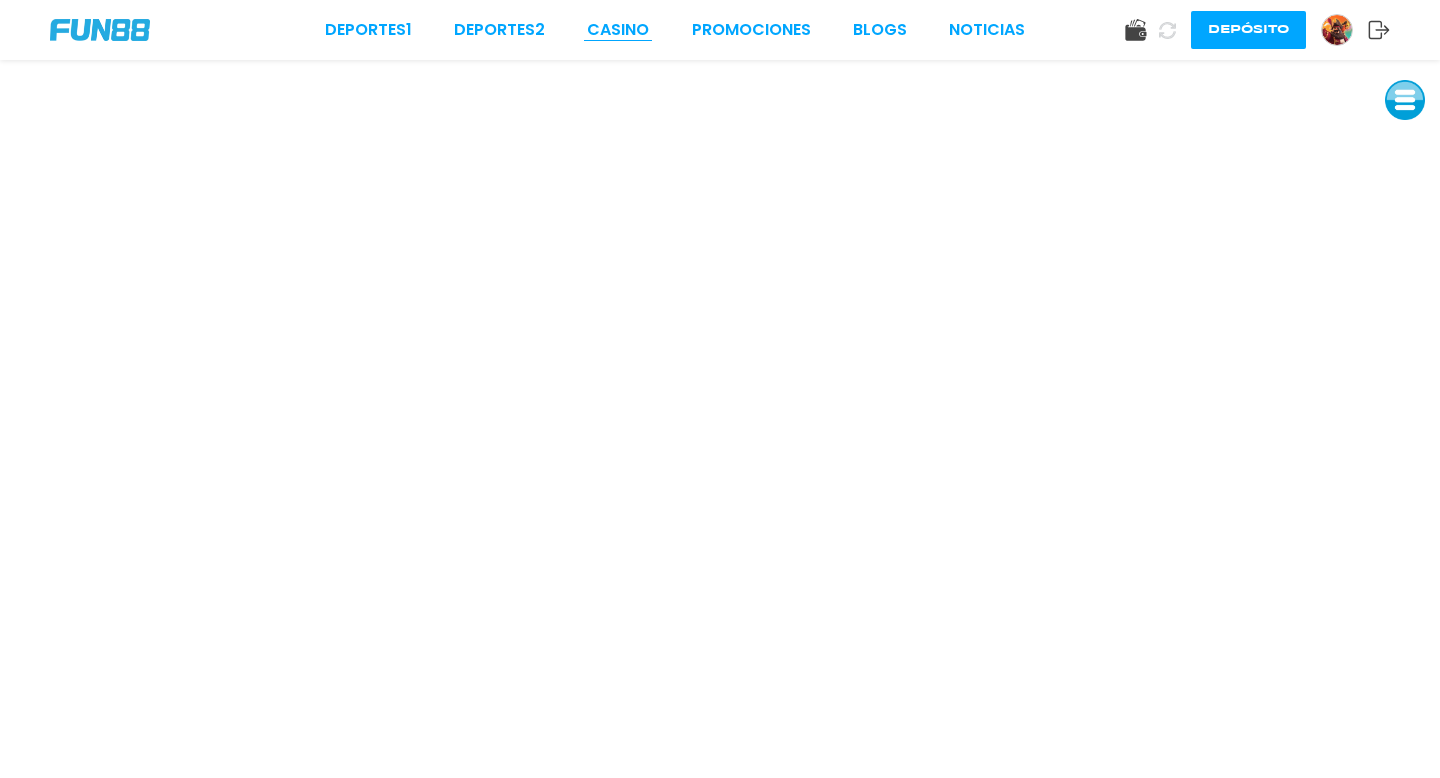 click on "CASINO" at bounding box center (618, 30) 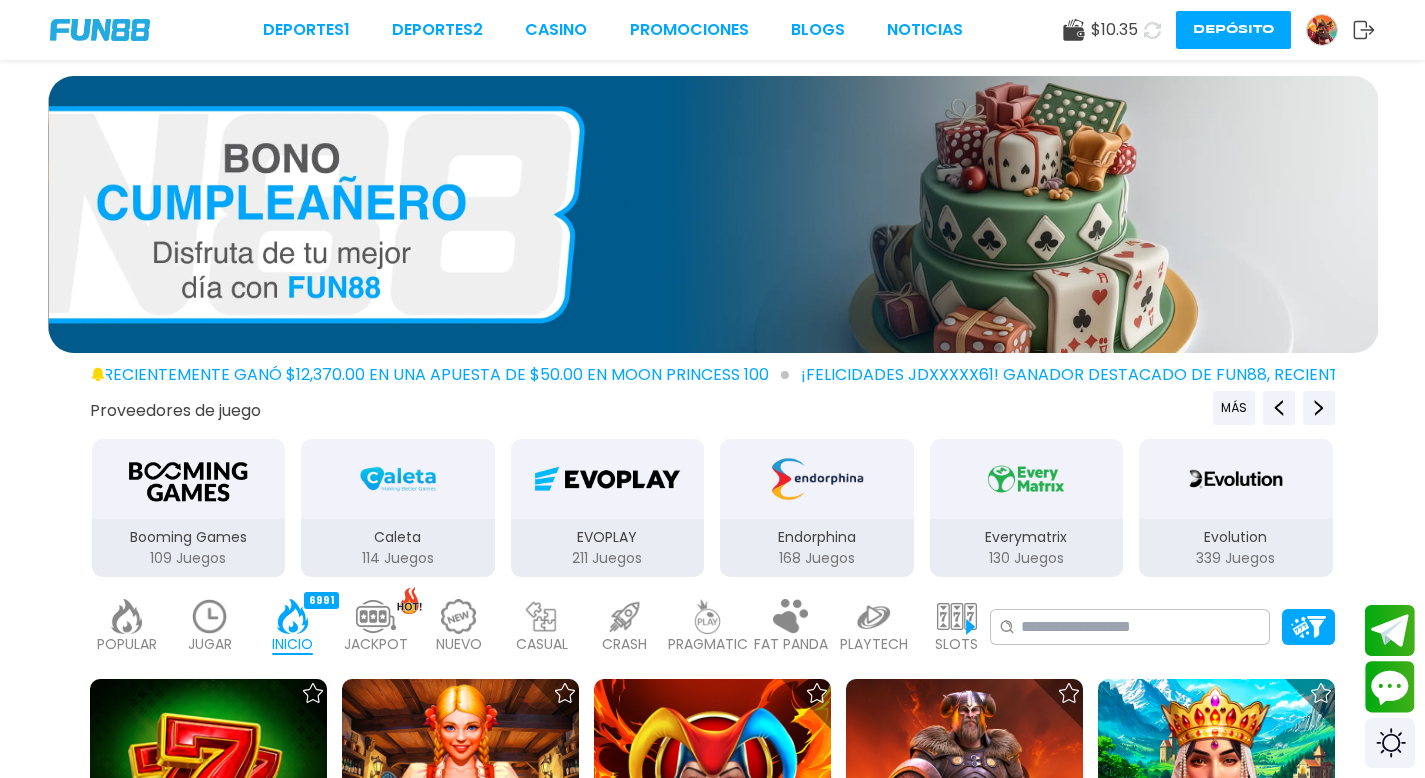 click at bounding box center (817, 479) 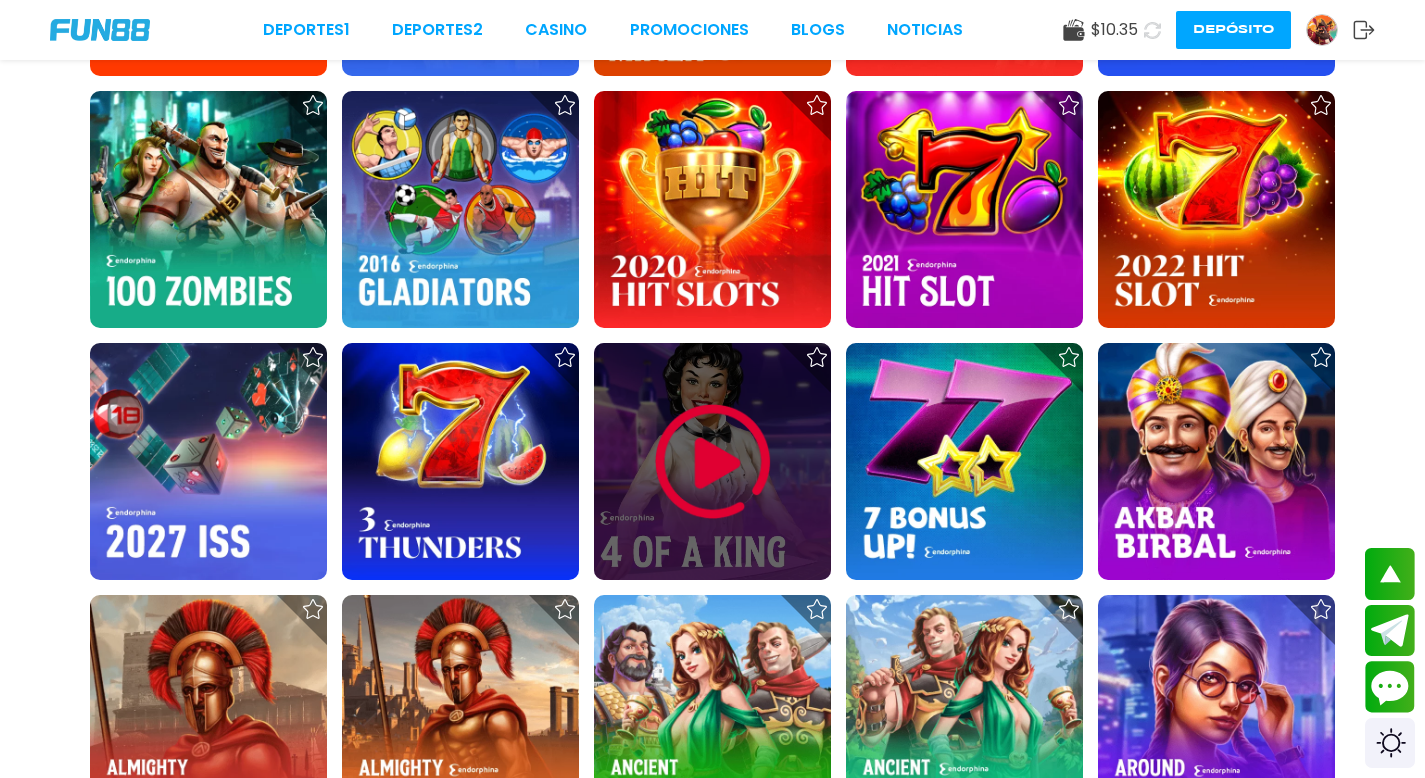scroll, scrollTop: 1103, scrollLeft: 0, axis: vertical 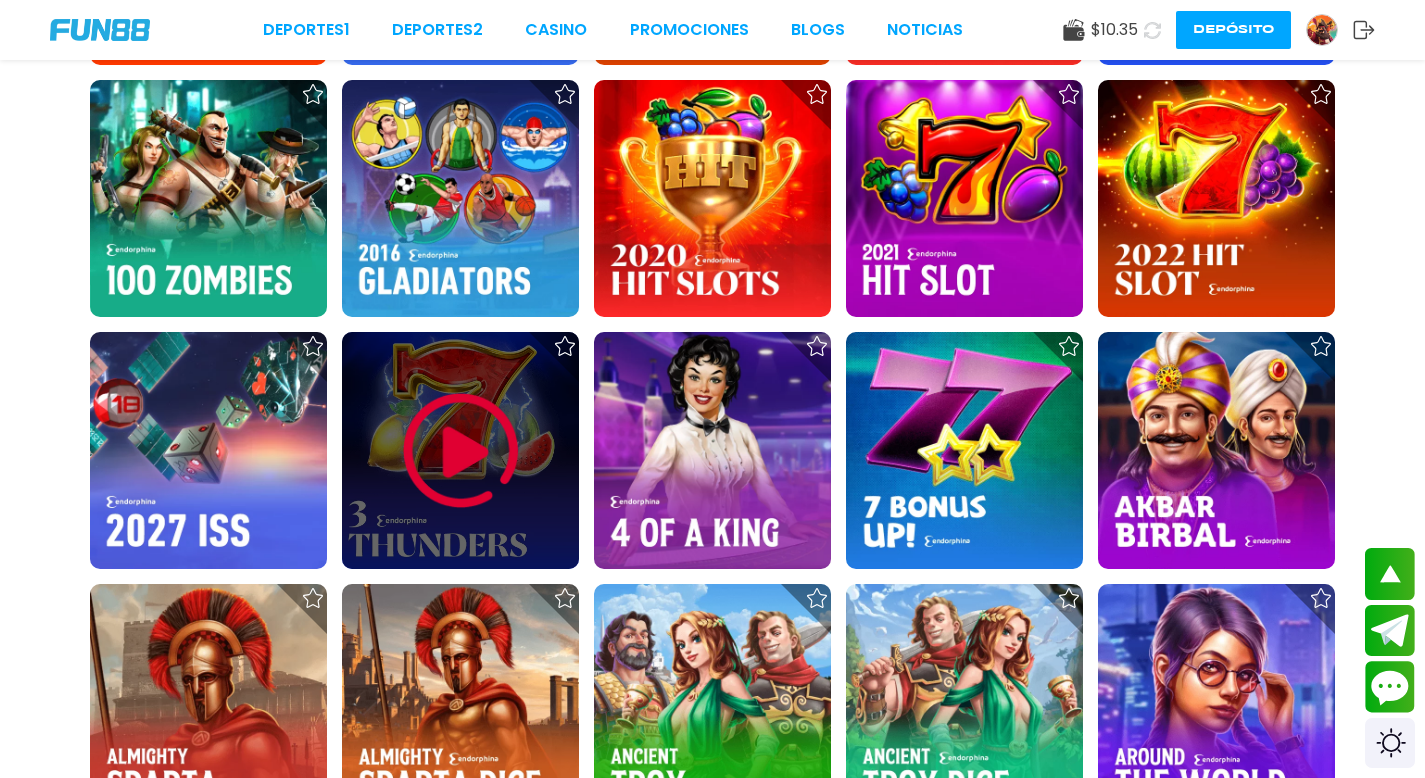 click at bounding box center (461, 451) 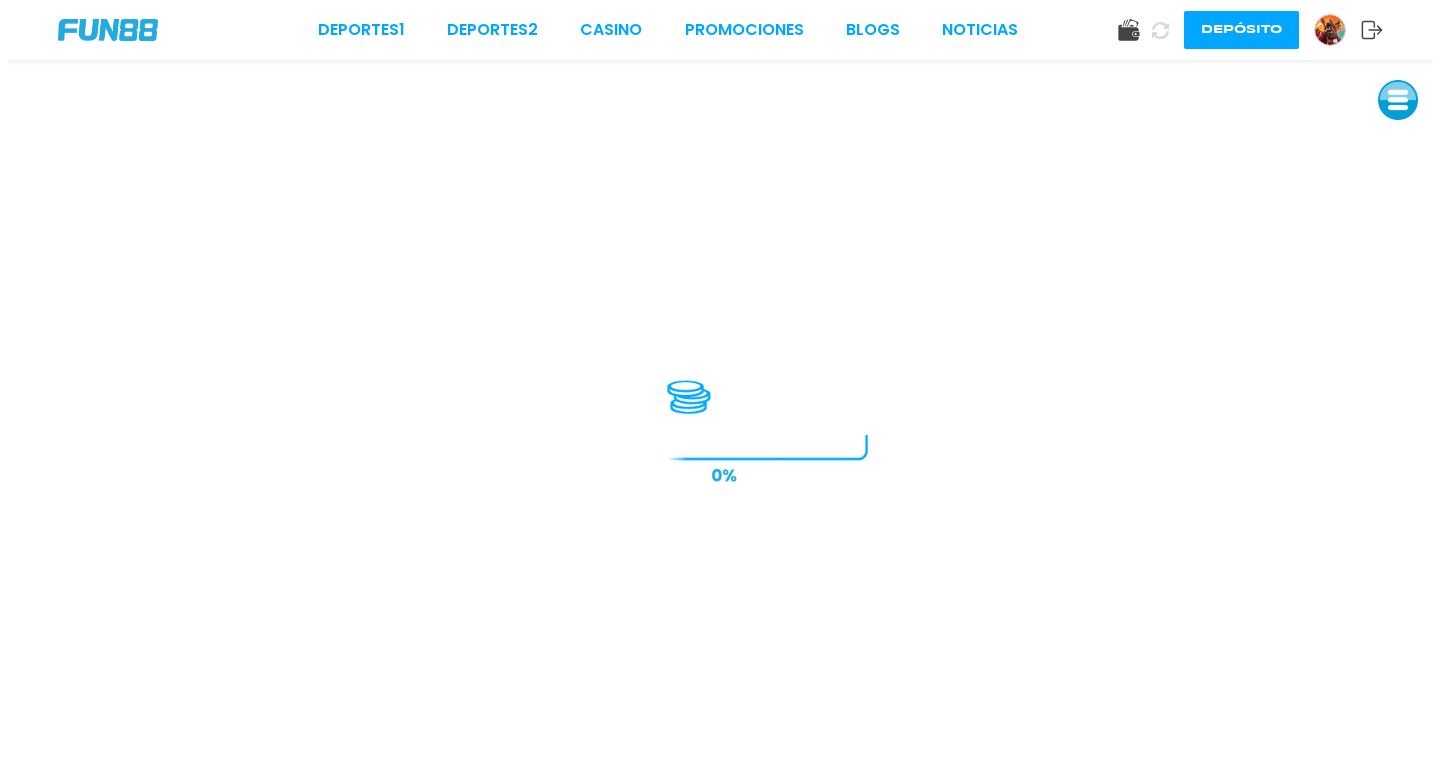 scroll, scrollTop: 0, scrollLeft: 0, axis: both 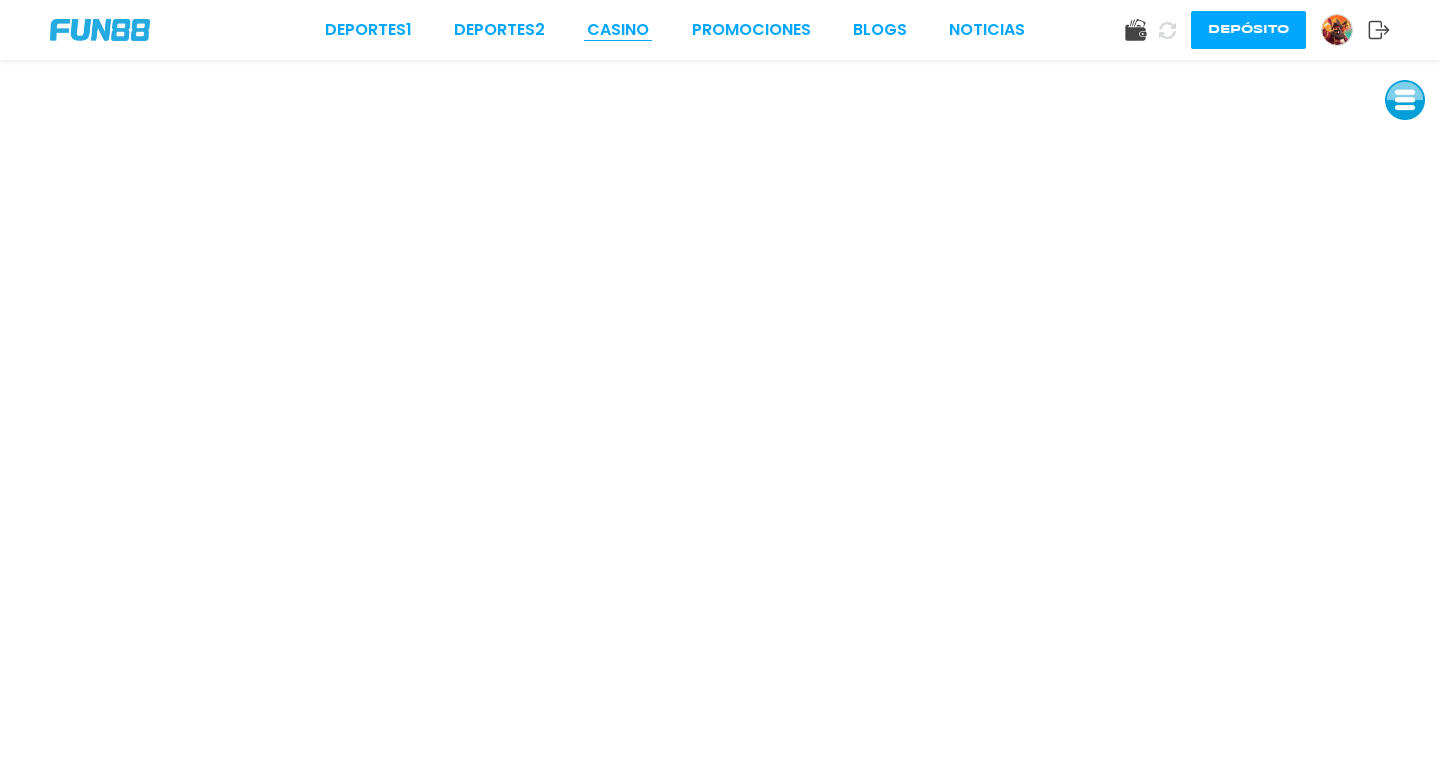 click on "CASINO" at bounding box center [618, 30] 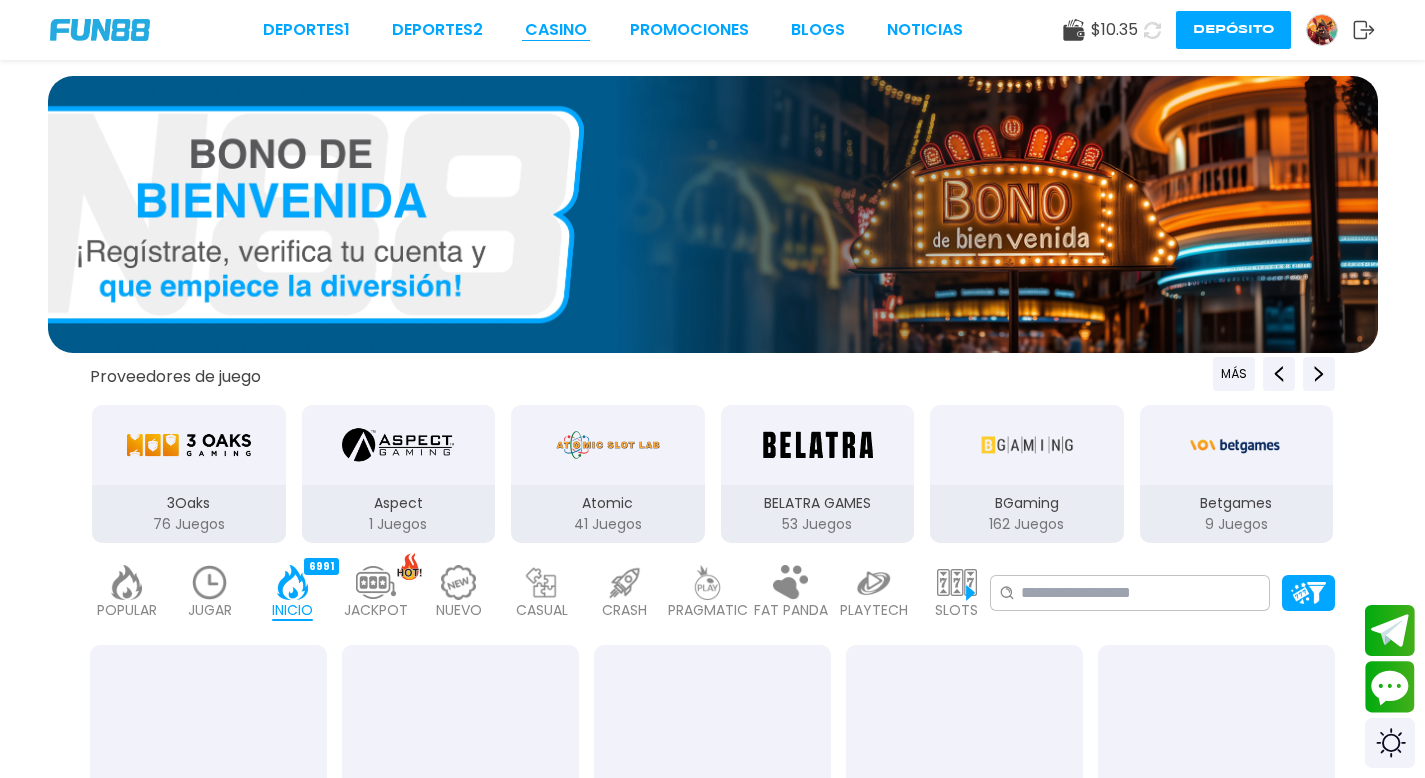 click on "CASINO" at bounding box center [556, 30] 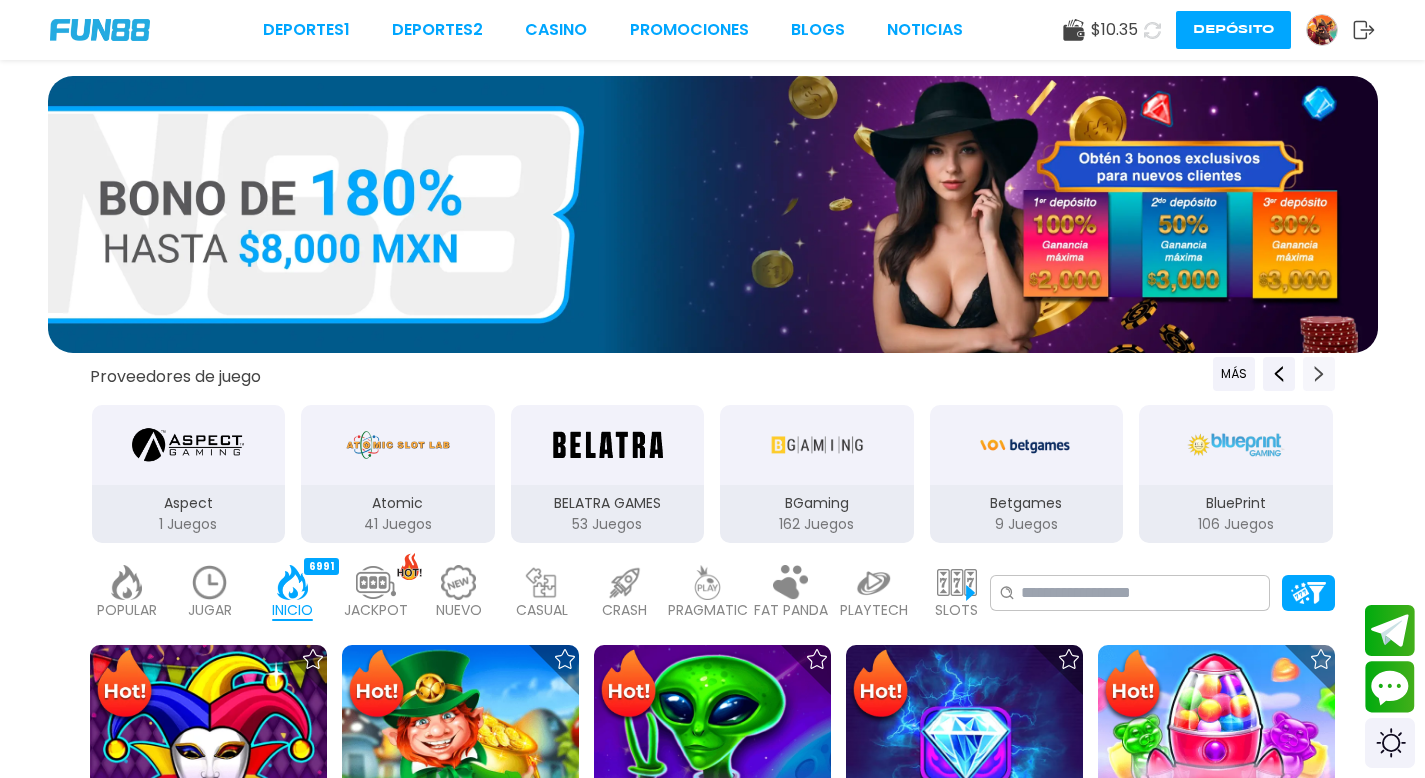 click 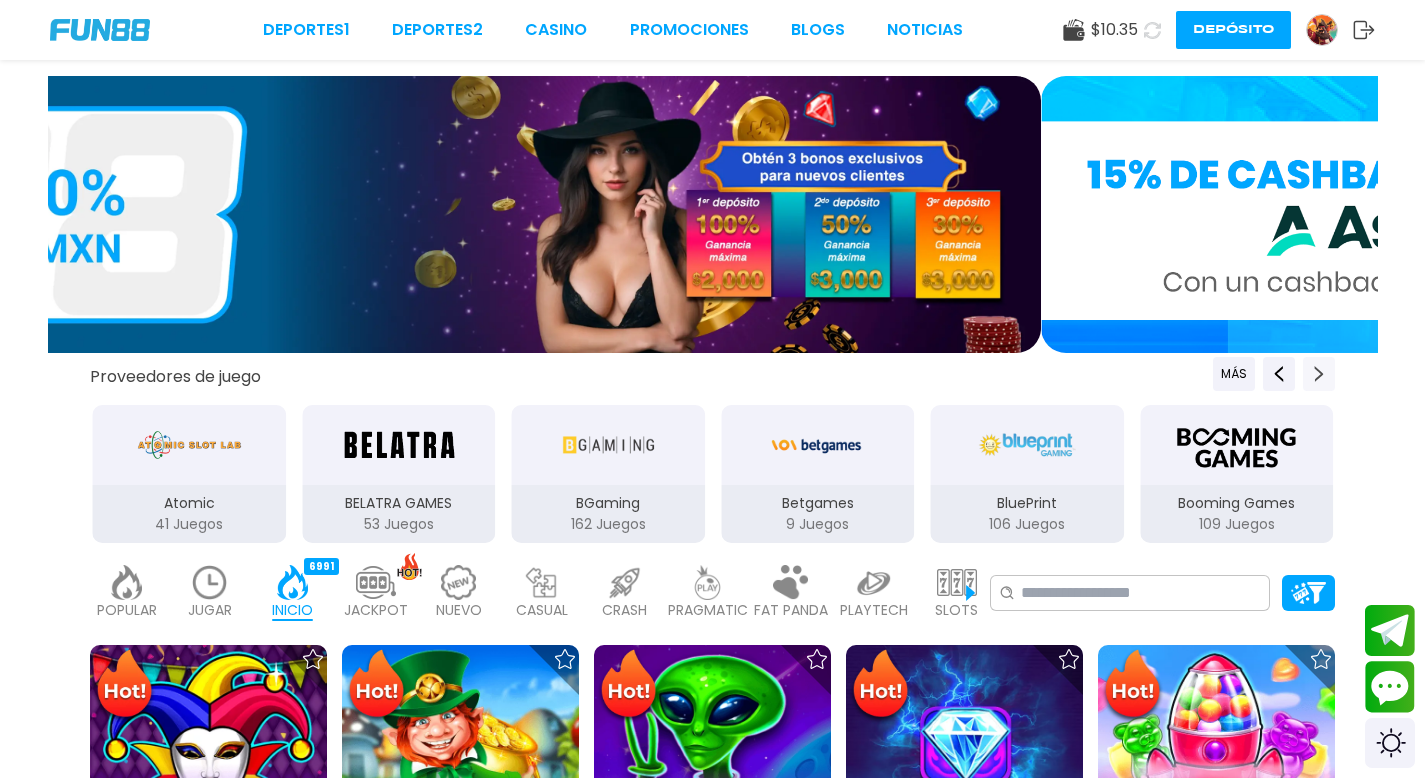 click 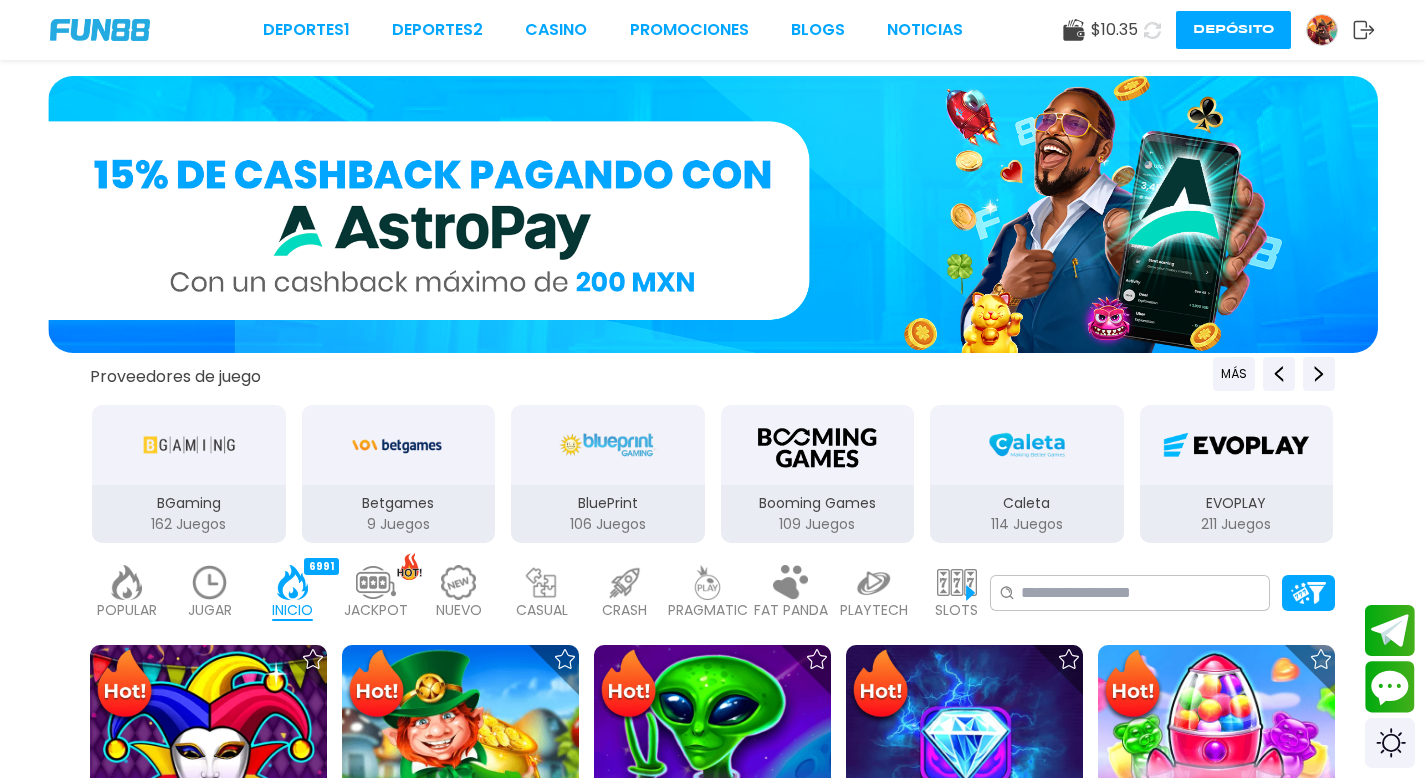 click at bounding box center (817, 445) 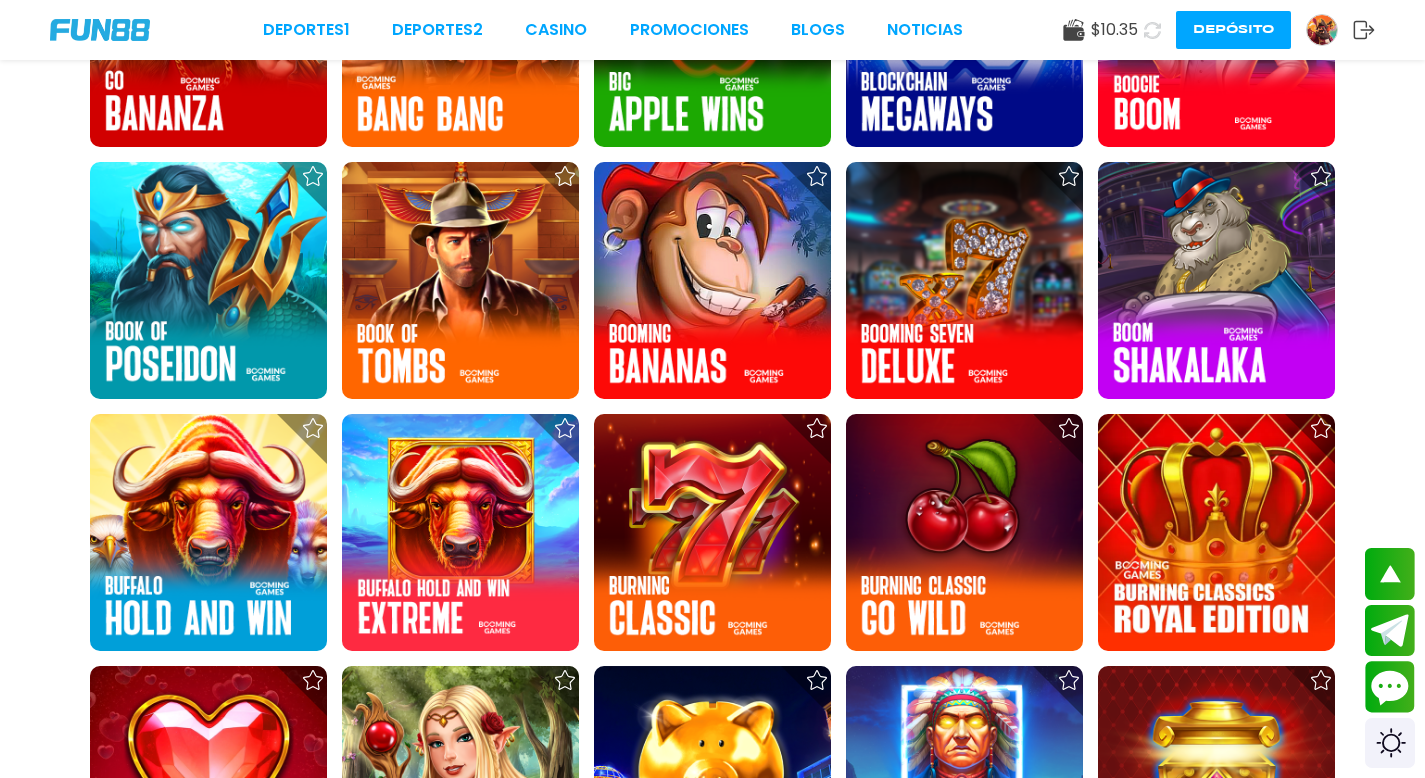 scroll, scrollTop: 993, scrollLeft: 0, axis: vertical 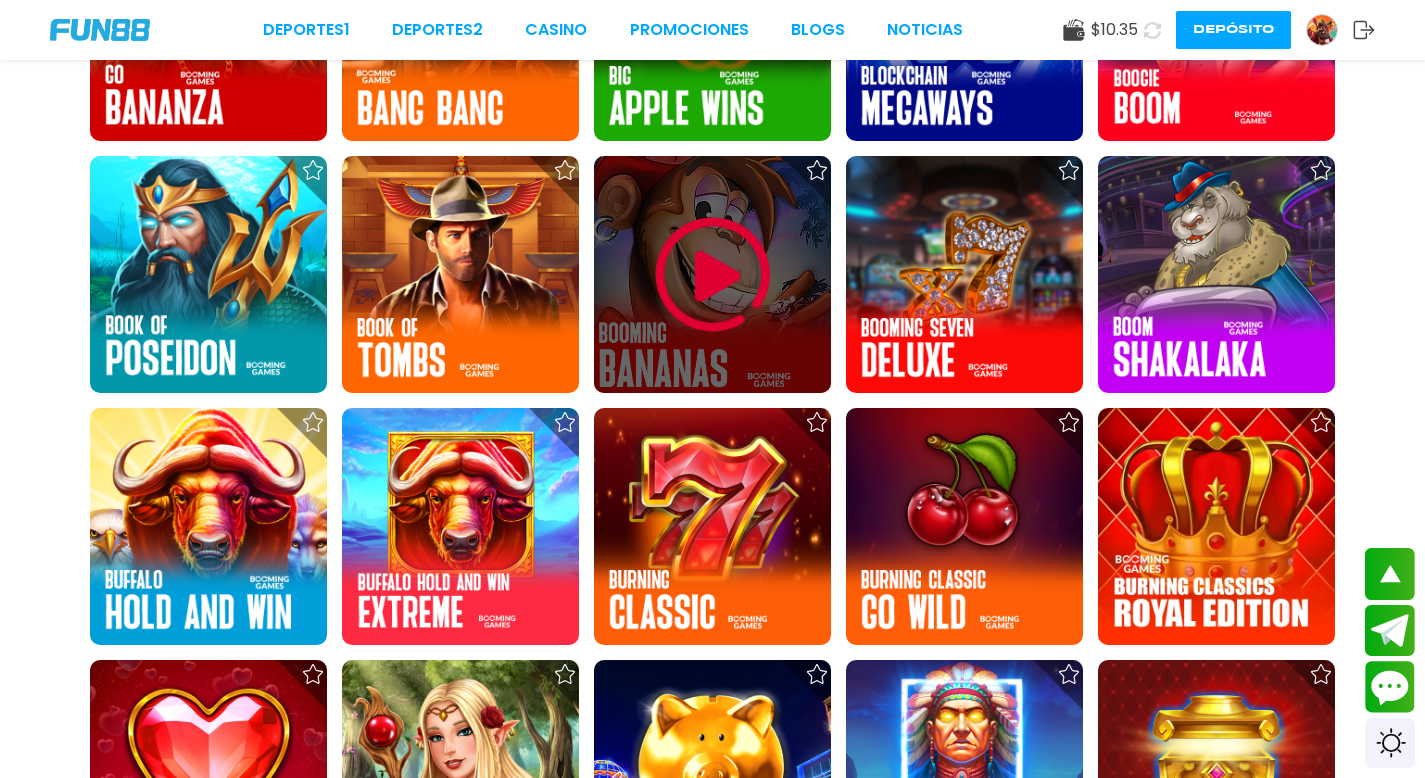 click at bounding box center [713, 275] 